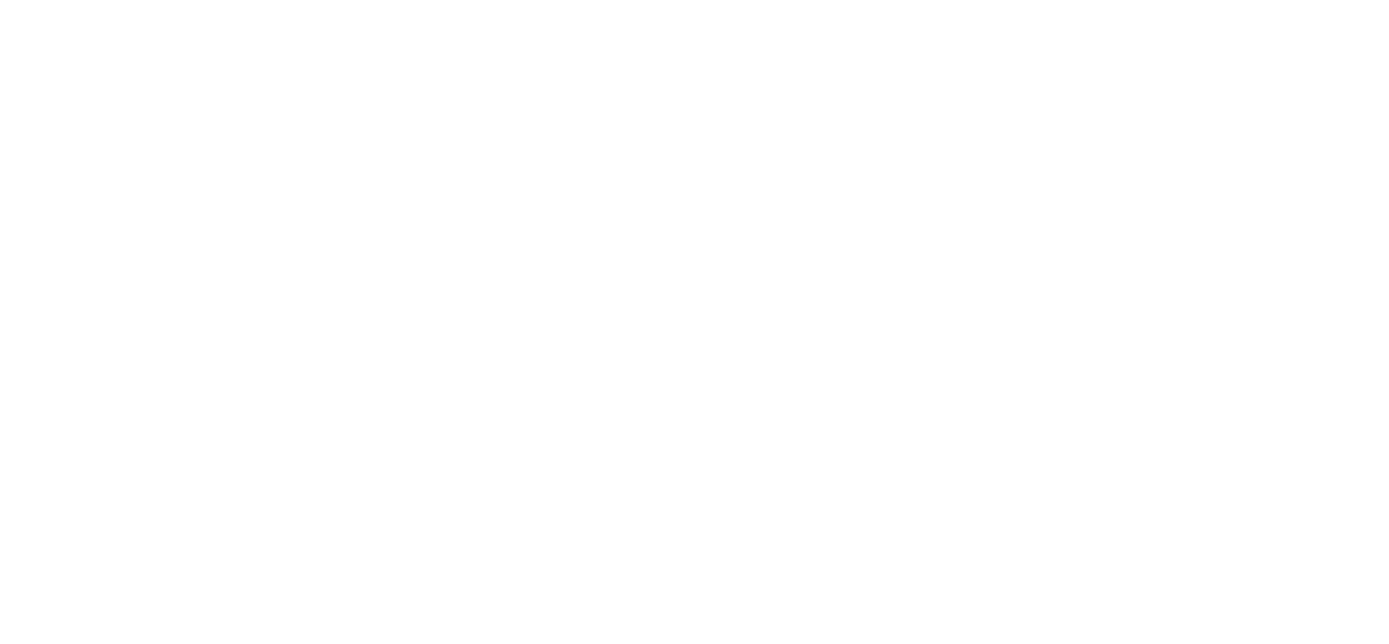 scroll, scrollTop: 0, scrollLeft: 0, axis: both 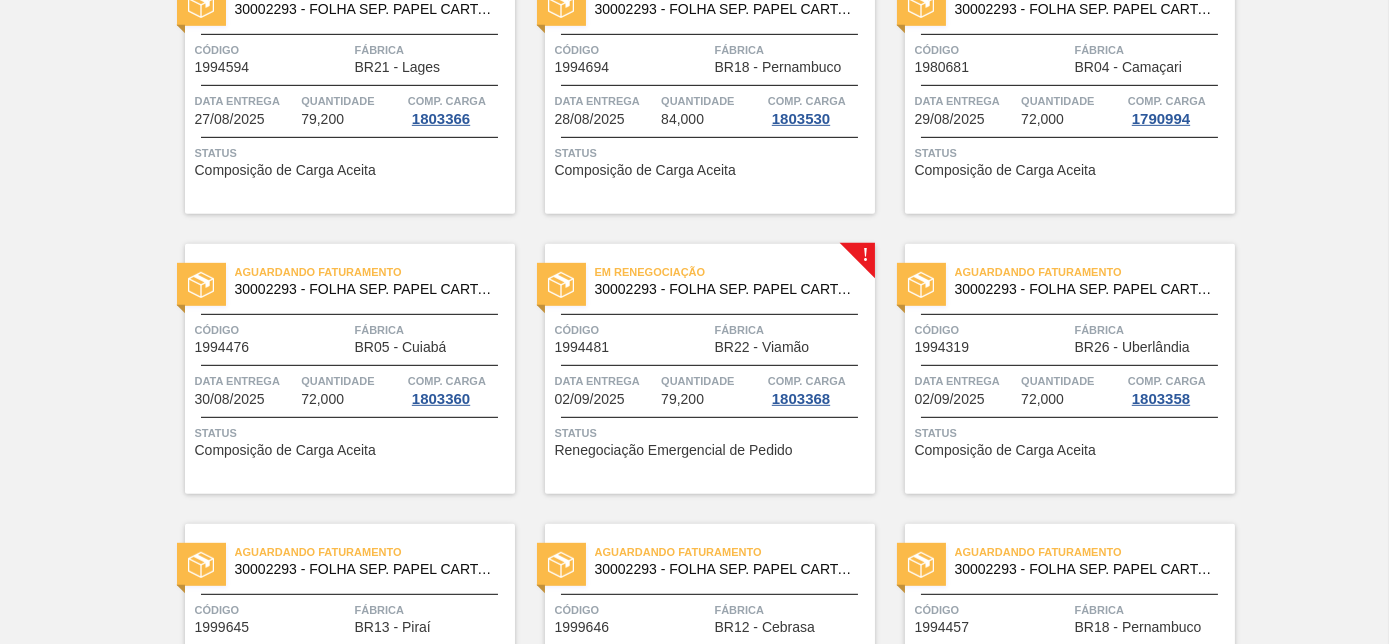 click on "Fábrica" at bounding box center (792, 330) 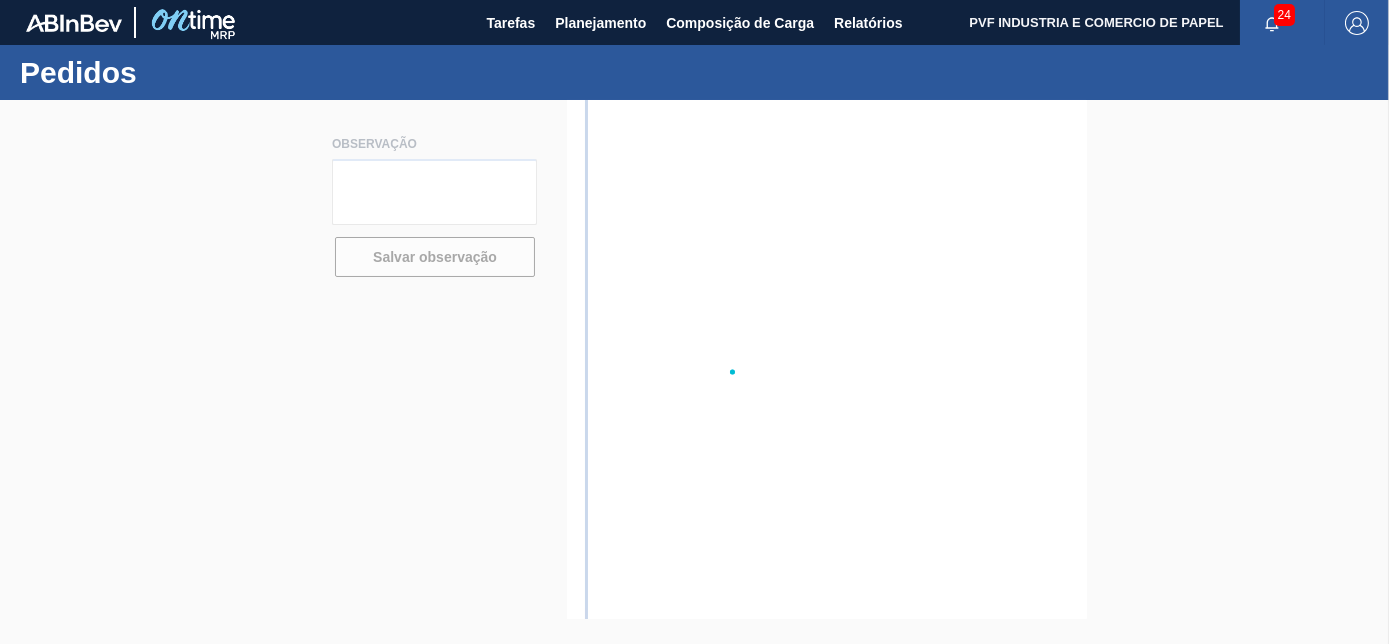scroll, scrollTop: 0, scrollLeft: 0, axis: both 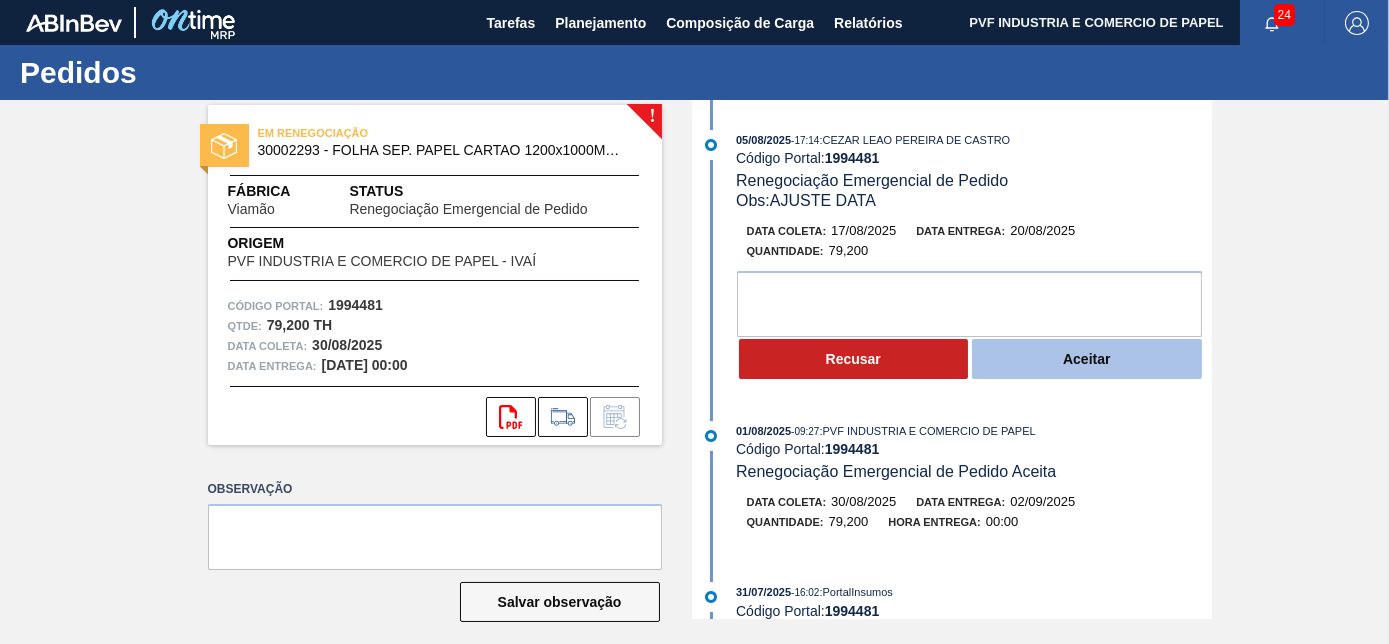 click on "Aceitar" at bounding box center (1087, 359) 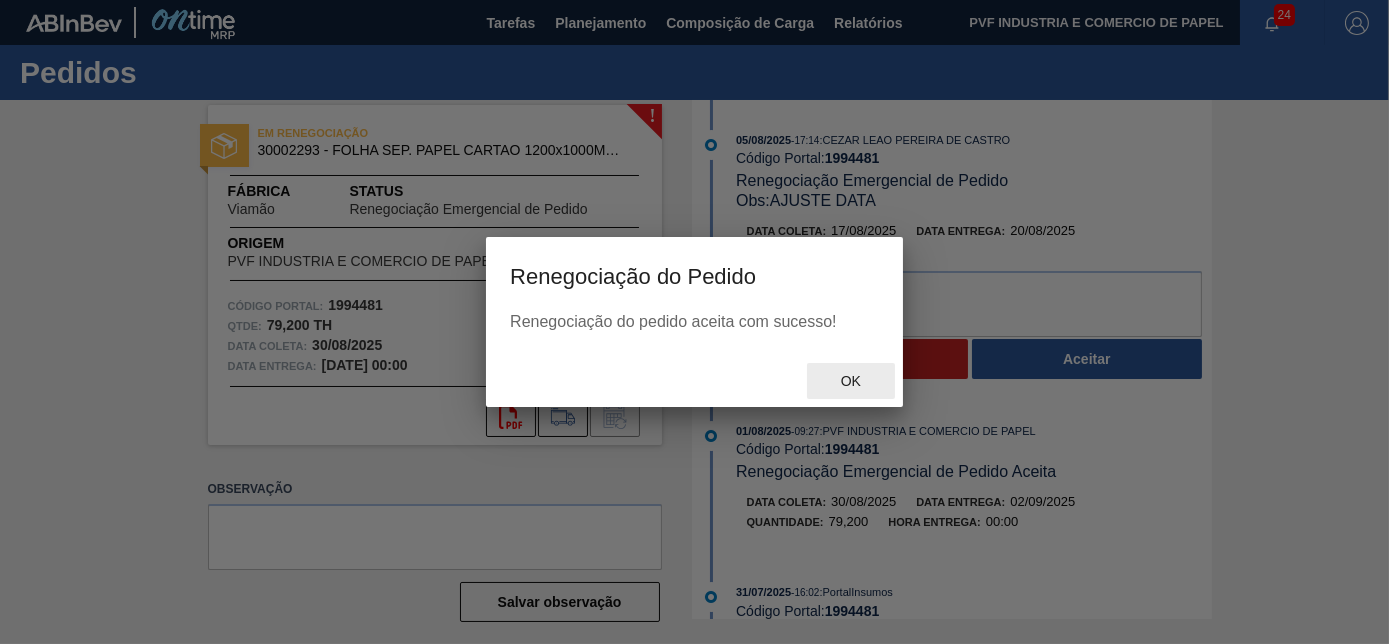 click on "Ok" at bounding box center [851, 381] 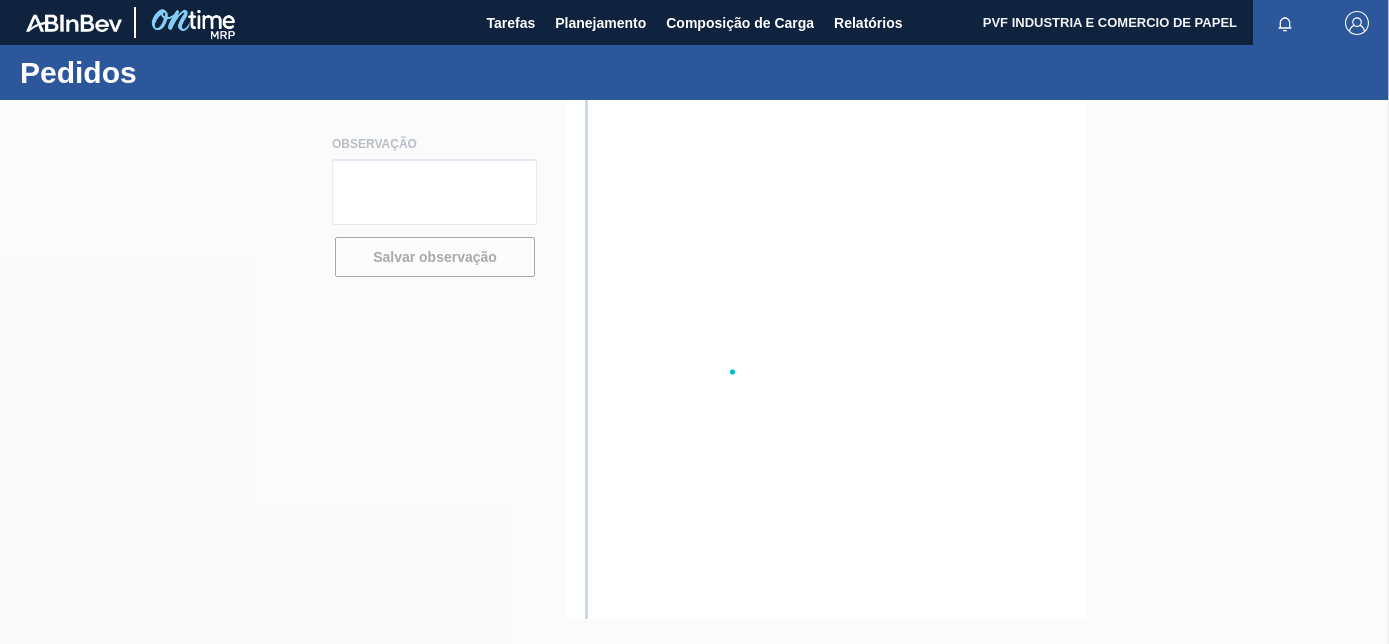 scroll, scrollTop: 0, scrollLeft: 0, axis: both 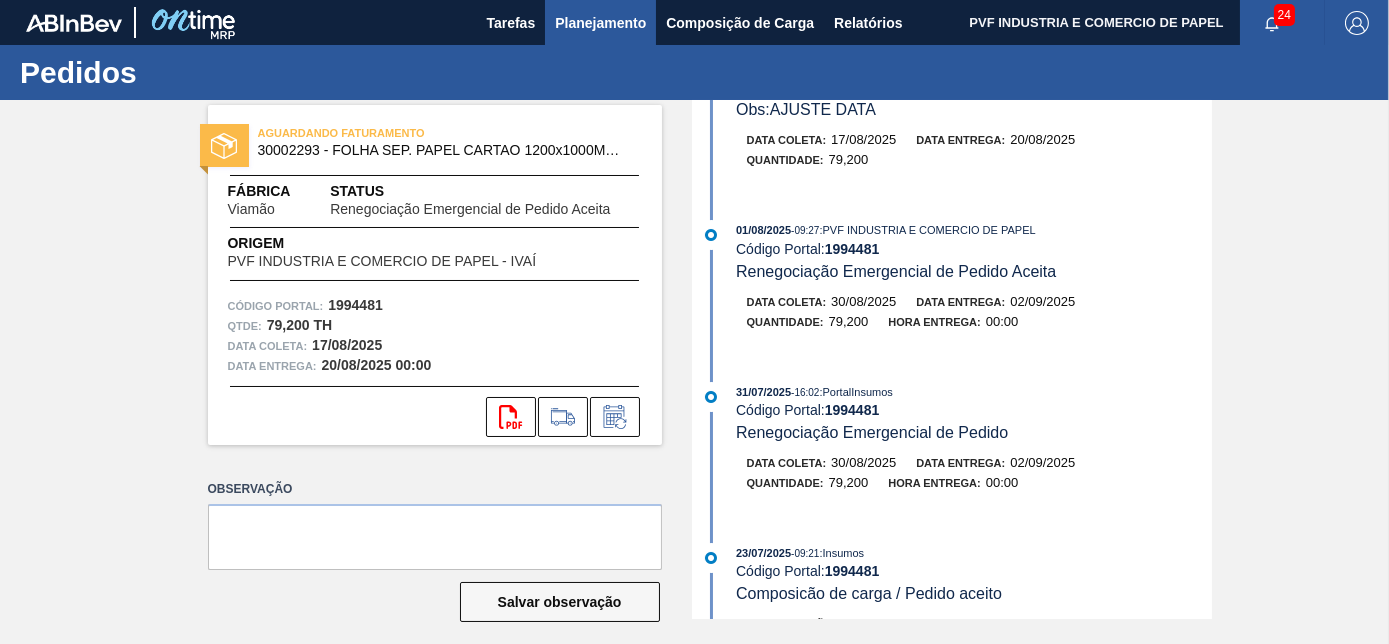 click on "Planejamento" at bounding box center (600, 23) 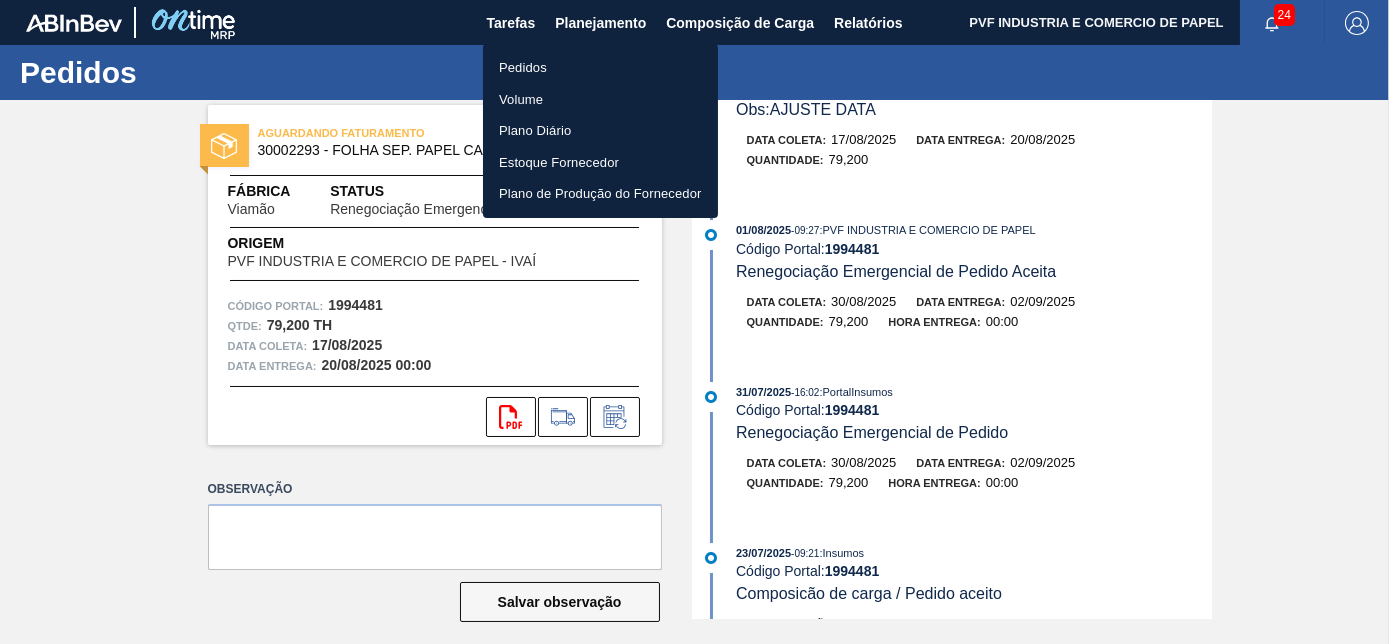 click on "Pedidos" at bounding box center [600, 68] 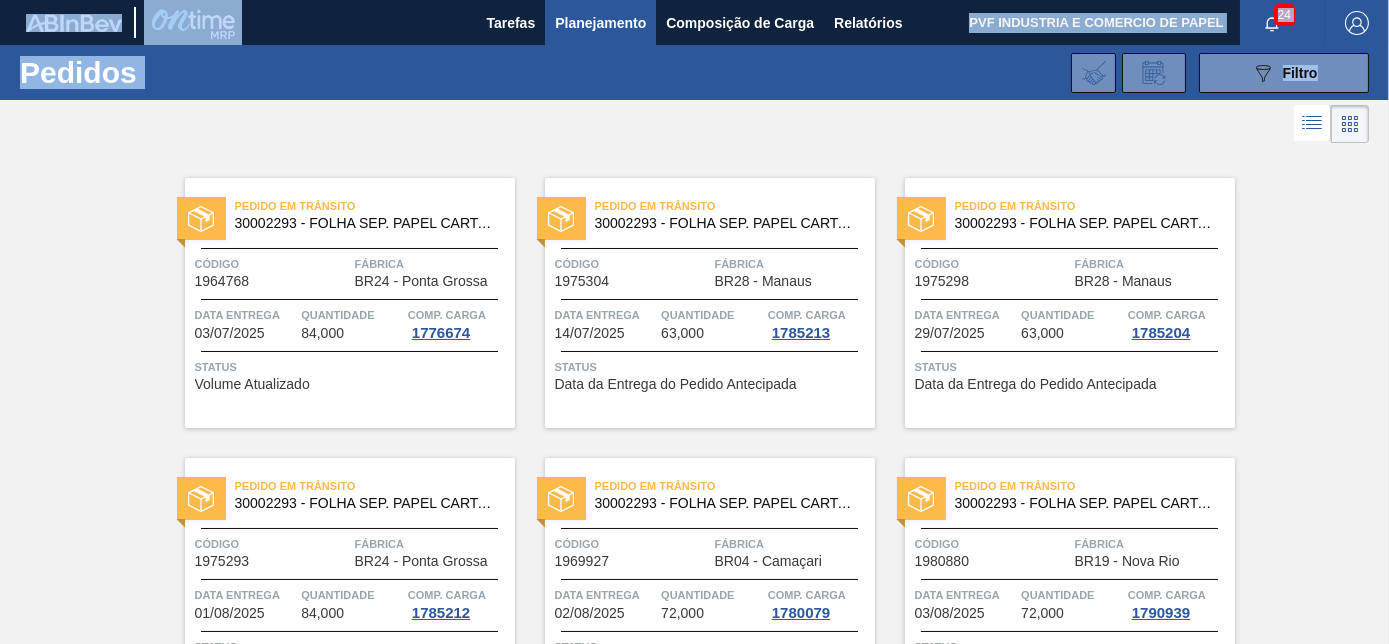 drag, startPoint x: 1384, startPoint y: 58, endPoint x: 1392, endPoint y: 166, distance: 108.29589 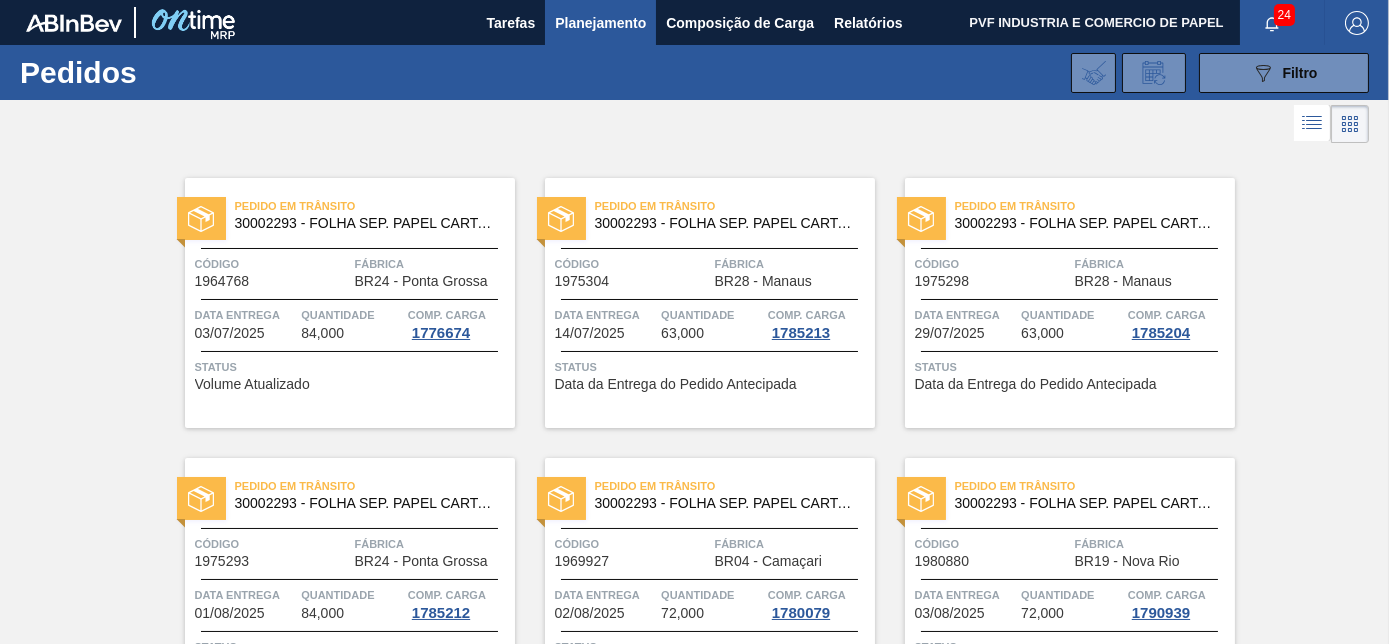 drag, startPoint x: 1392, startPoint y: 166, endPoint x: 1298, endPoint y: 278, distance: 146.21901 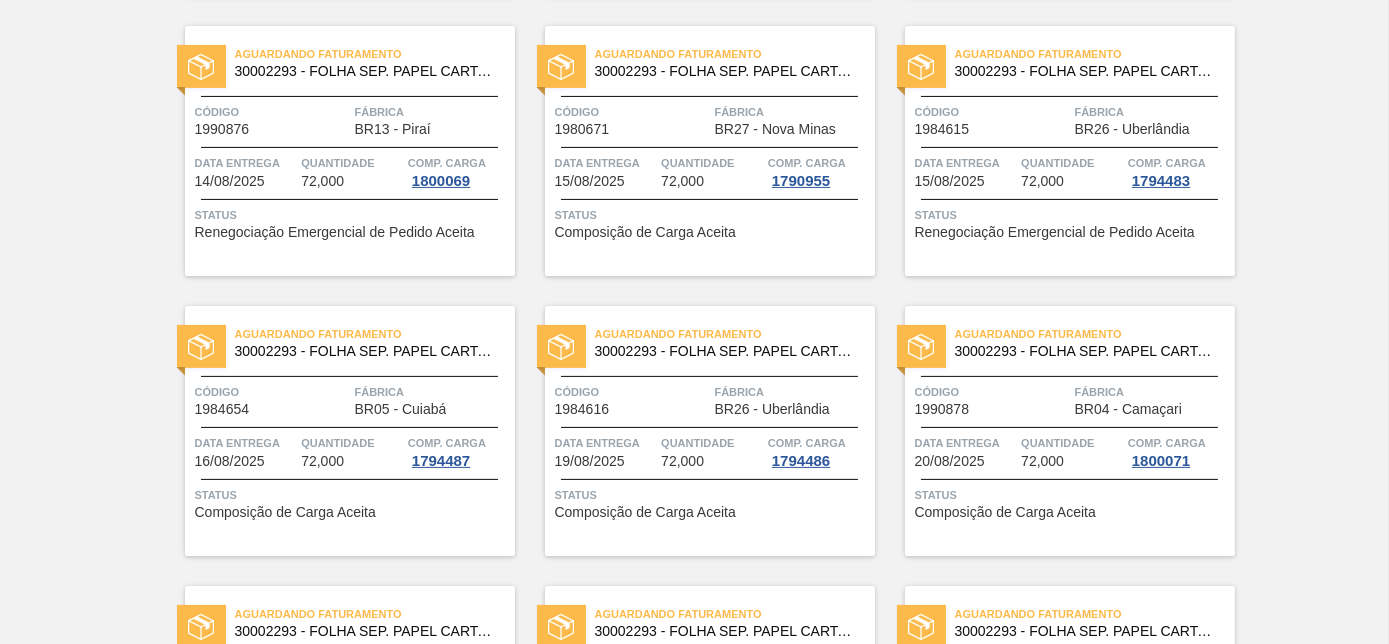 scroll, scrollTop: 909, scrollLeft: 0, axis: vertical 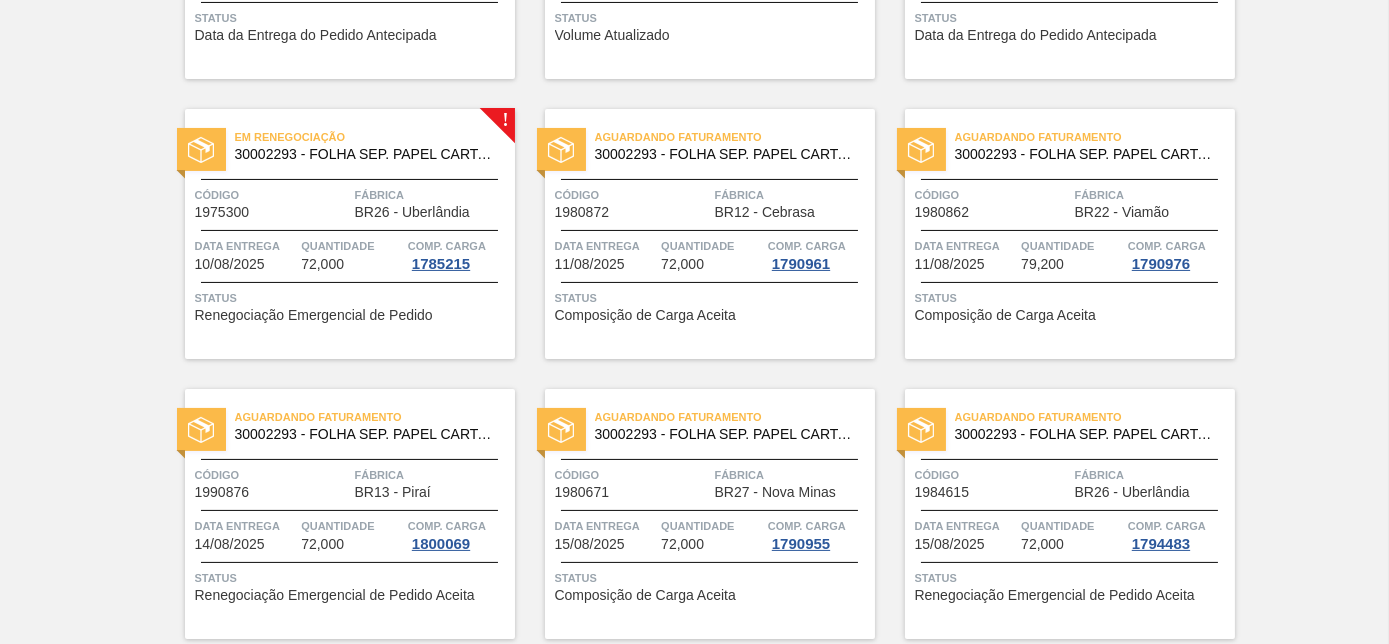 click on "Em renegociação 30002293 - FOLHA SEP. PAPEL CARTAO 1200x1000M 350g Código 1975300 Fábrica [CITY] - [CITY] Data entrega [DATE] Quantidade 72,000 Comp. Carga 1785215 Status Renegociação Emergencial de Pedido" at bounding box center (350, 234) 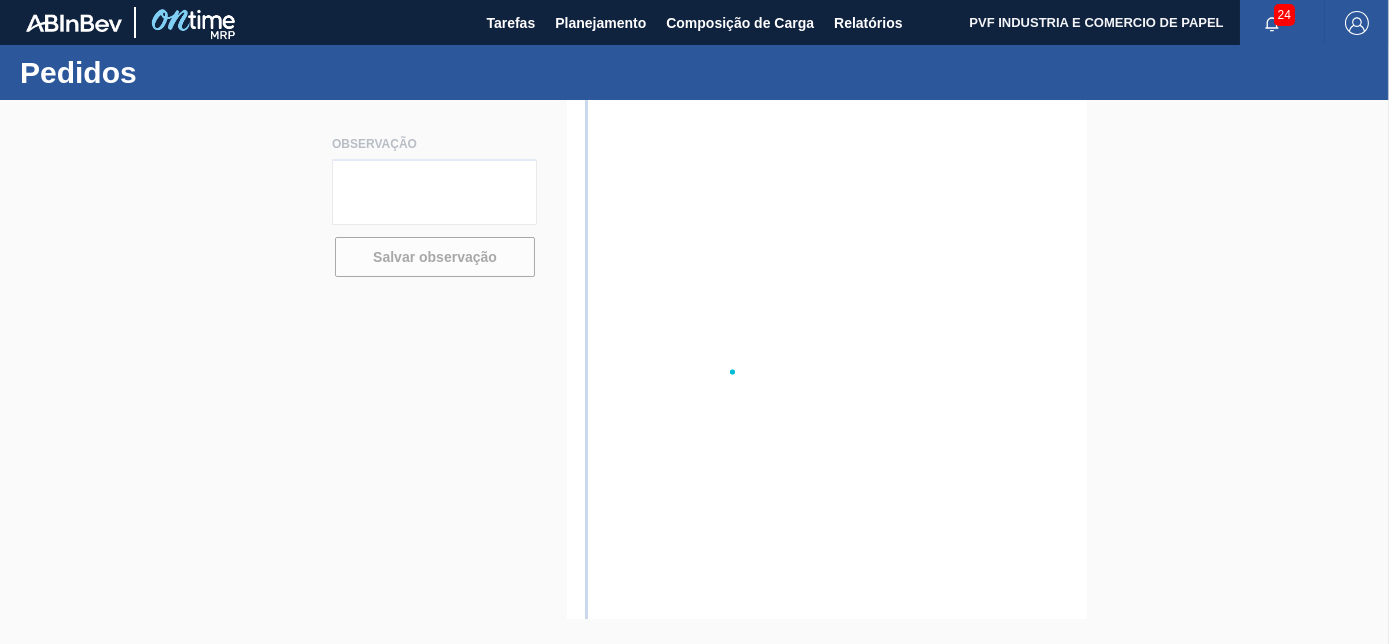 scroll, scrollTop: 0, scrollLeft: 0, axis: both 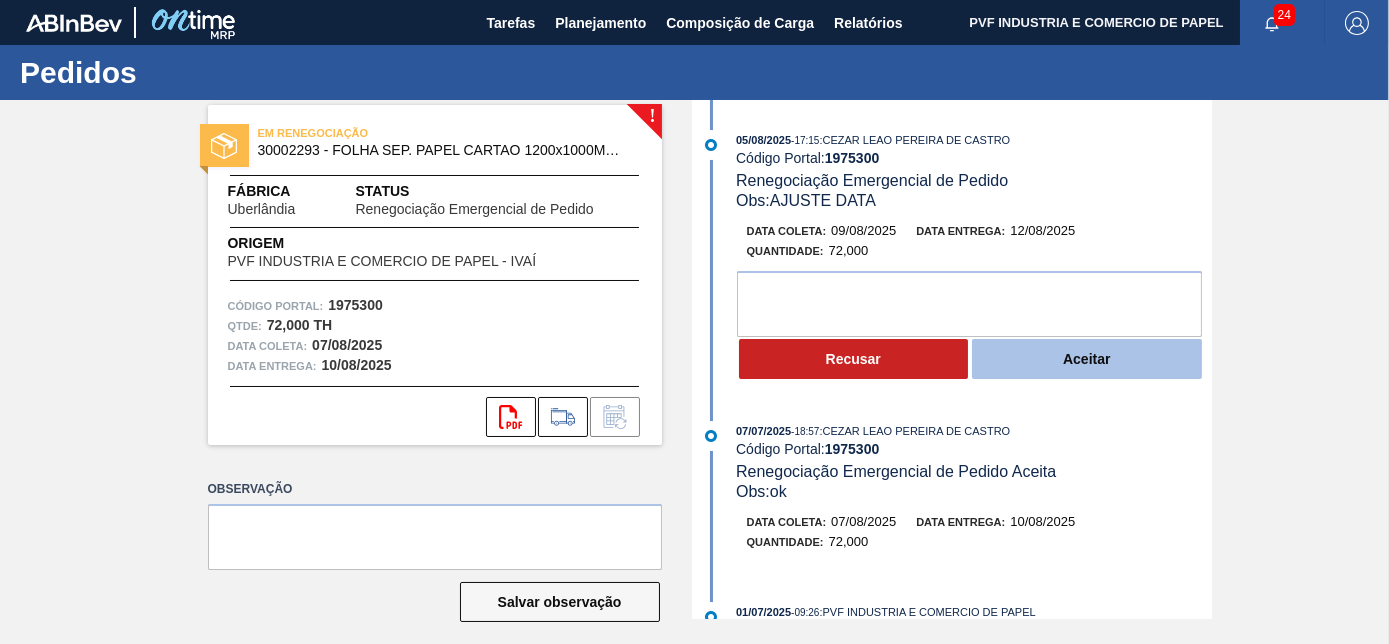click on "Aceitar" at bounding box center [1087, 359] 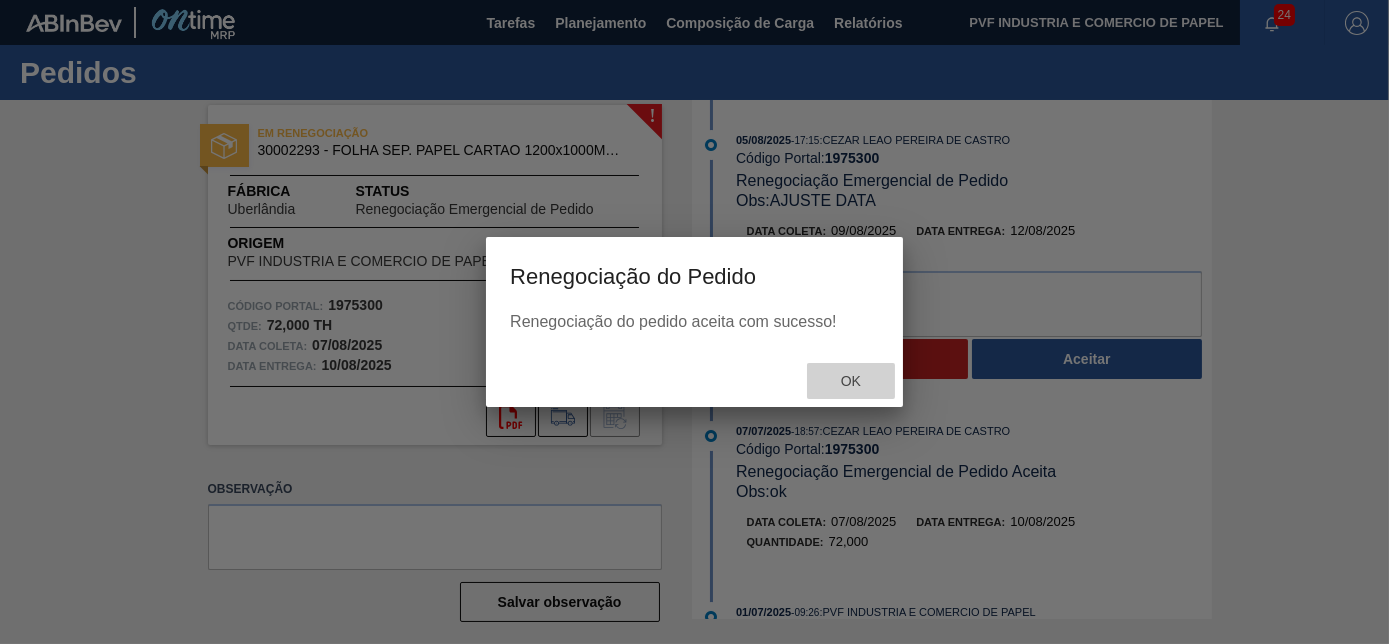 click on "Ok" at bounding box center [851, 381] 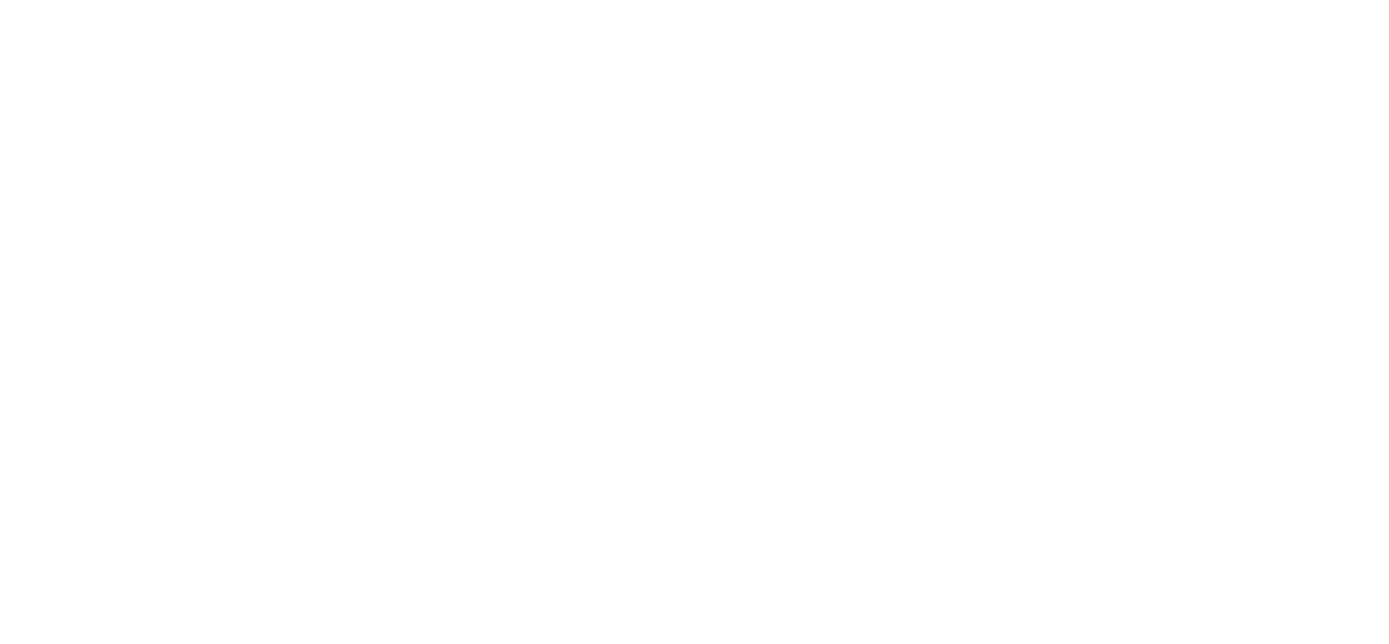scroll, scrollTop: 0, scrollLeft: 0, axis: both 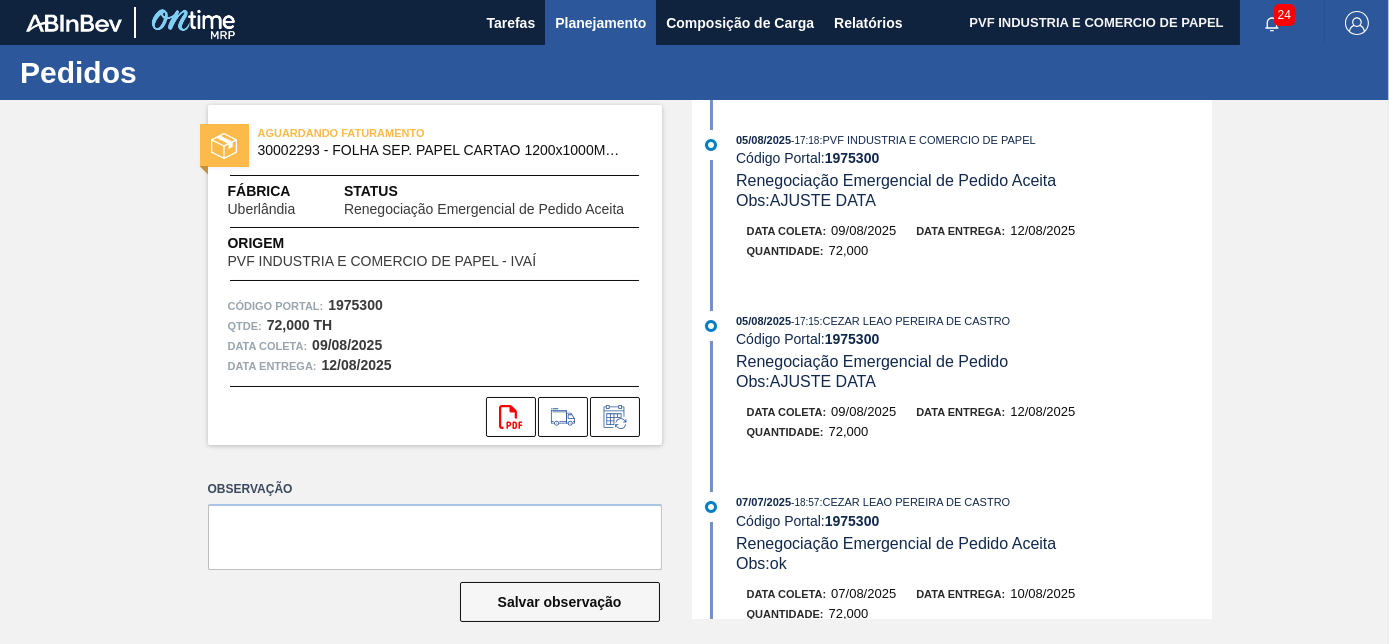 click on "Planejamento" at bounding box center (600, 23) 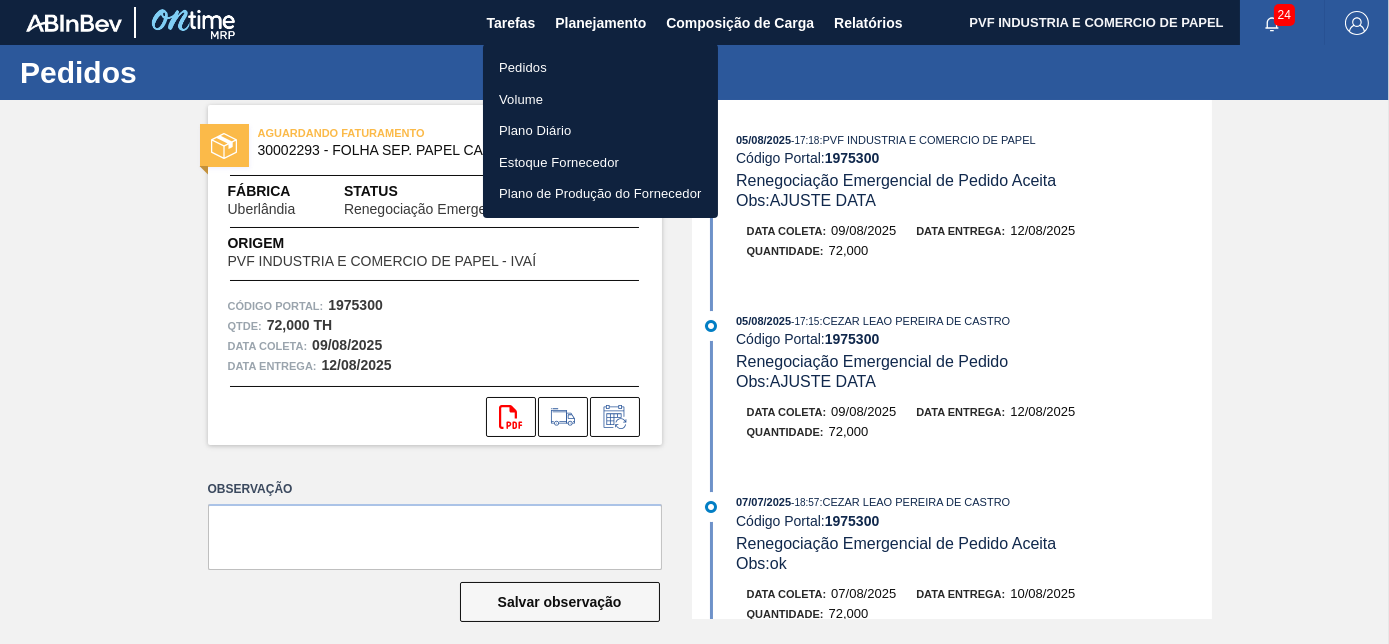 click on "Pedidos" at bounding box center [600, 68] 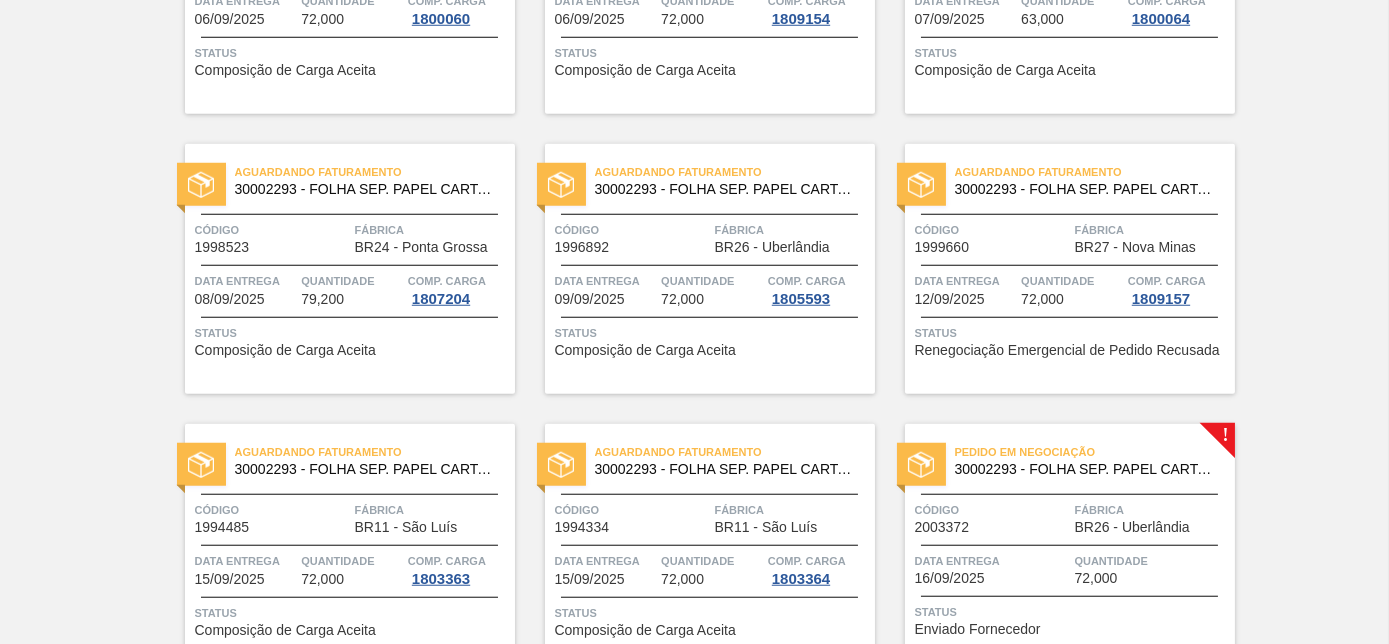 scroll, scrollTop: 3909, scrollLeft: 0, axis: vertical 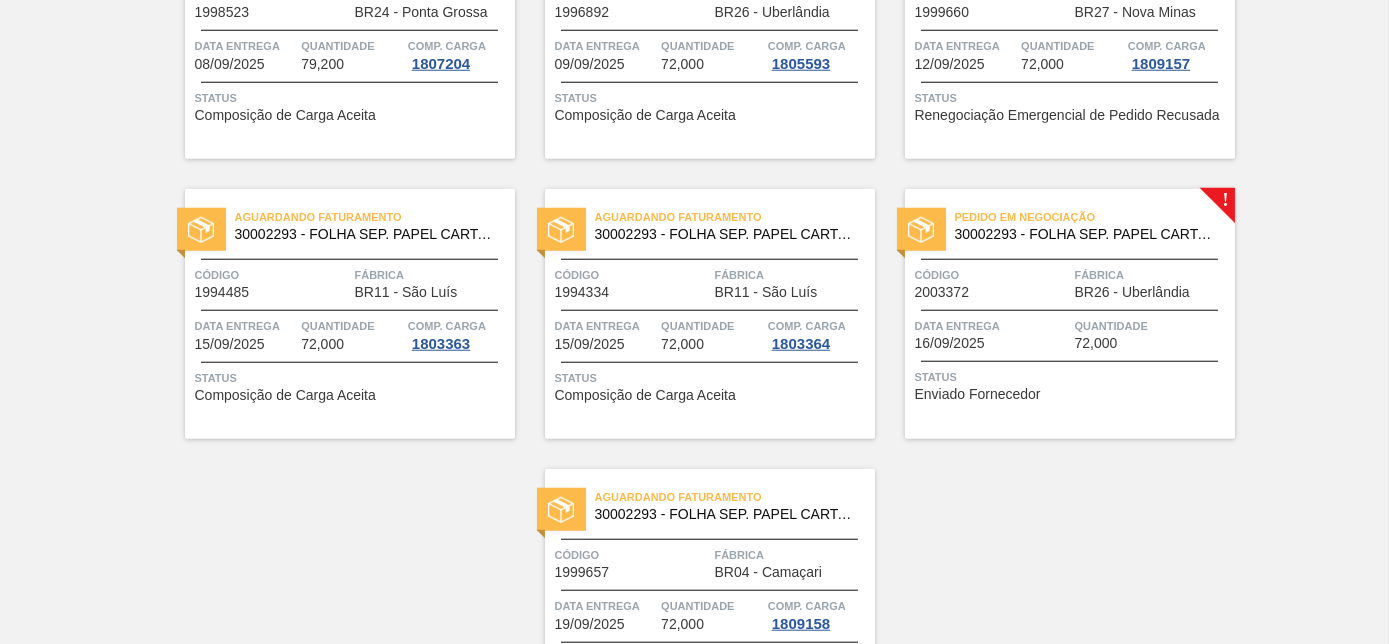 click on "Pedido em Negociação 30002293 - FOLHA SEP. PAPEL CARTAO 1200x1000M 350g" at bounding box center [1070, 226] 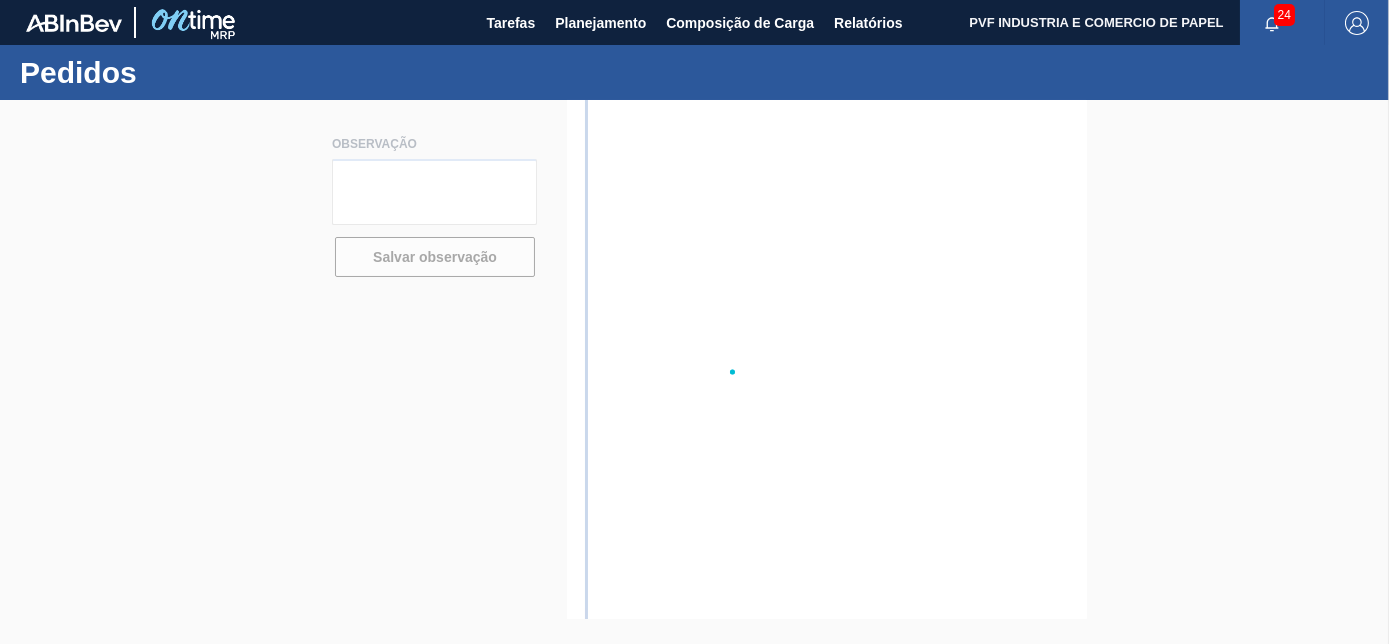 scroll, scrollTop: 0, scrollLeft: 0, axis: both 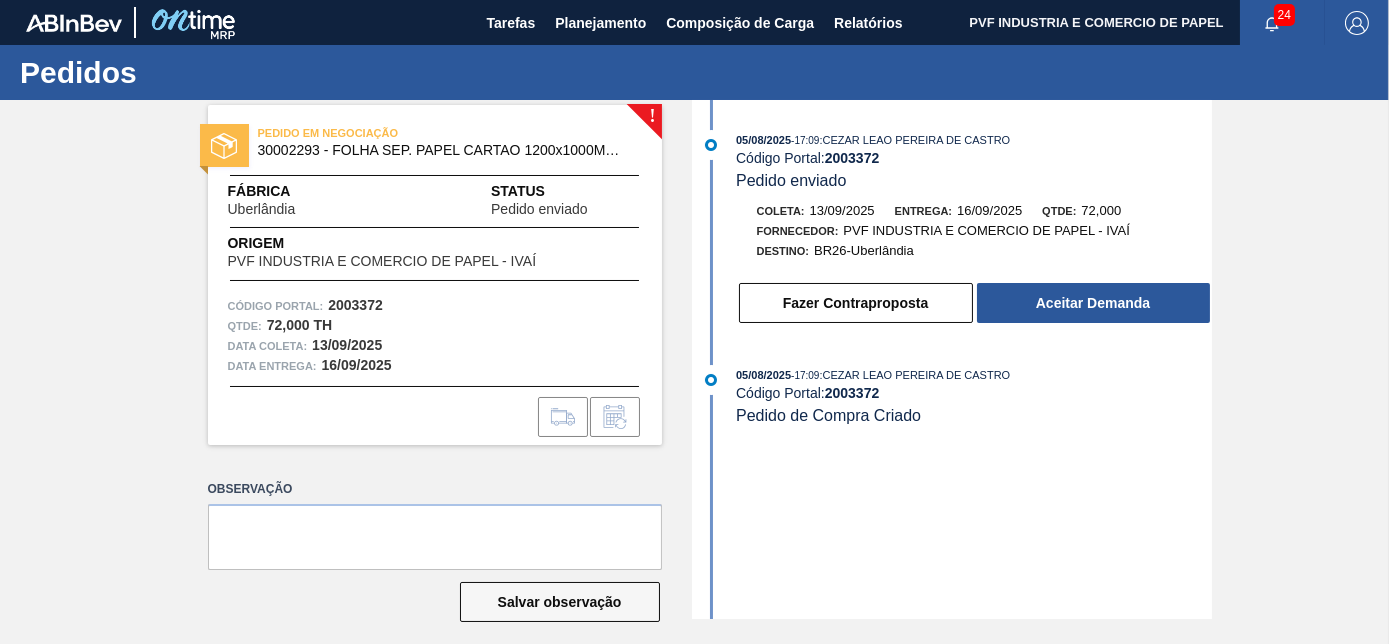 click on "Fazer Contraproposta Aceitar Demanda" at bounding box center [974, 303] 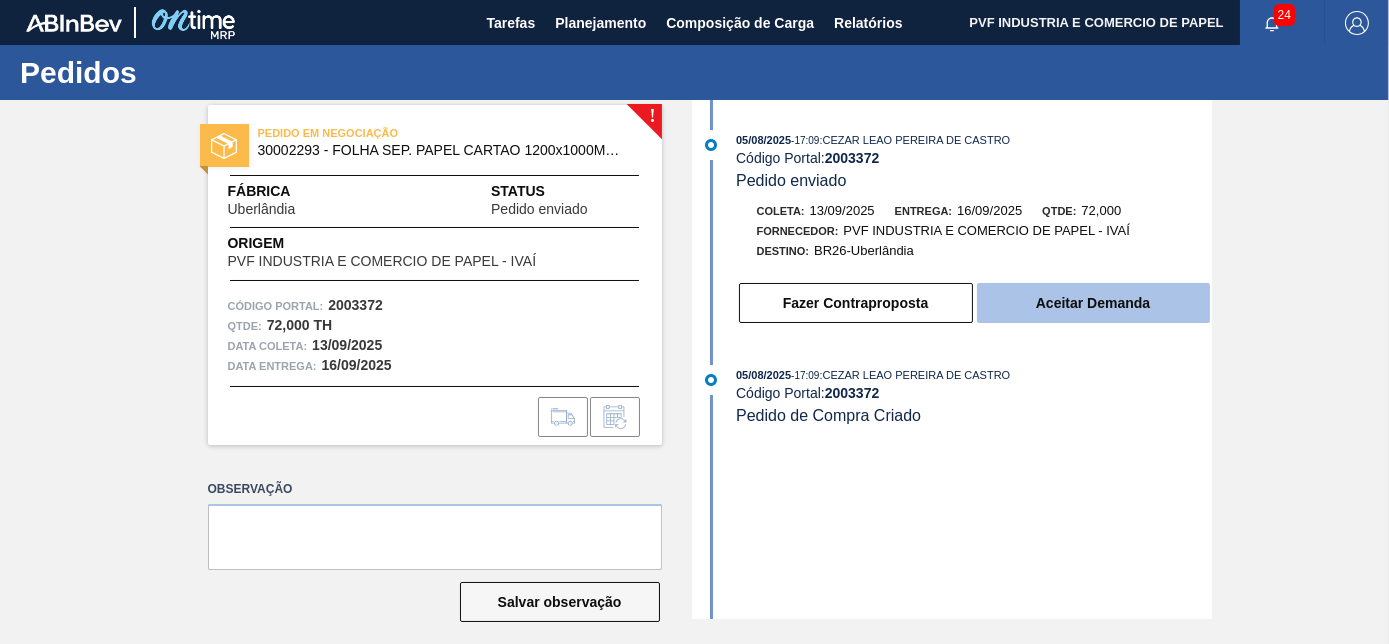 click on "Aceitar Demanda" at bounding box center [1093, 303] 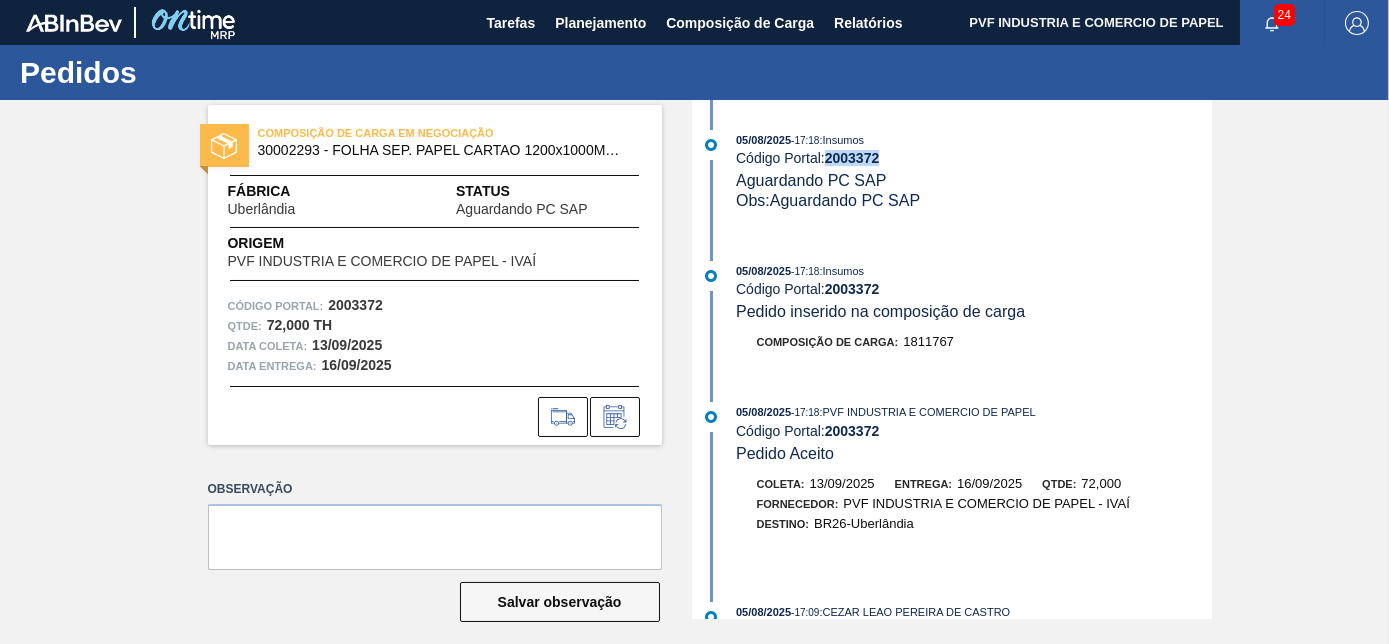drag, startPoint x: 827, startPoint y: 159, endPoint x: 896, endPoint y: 166, distance: 69.354164 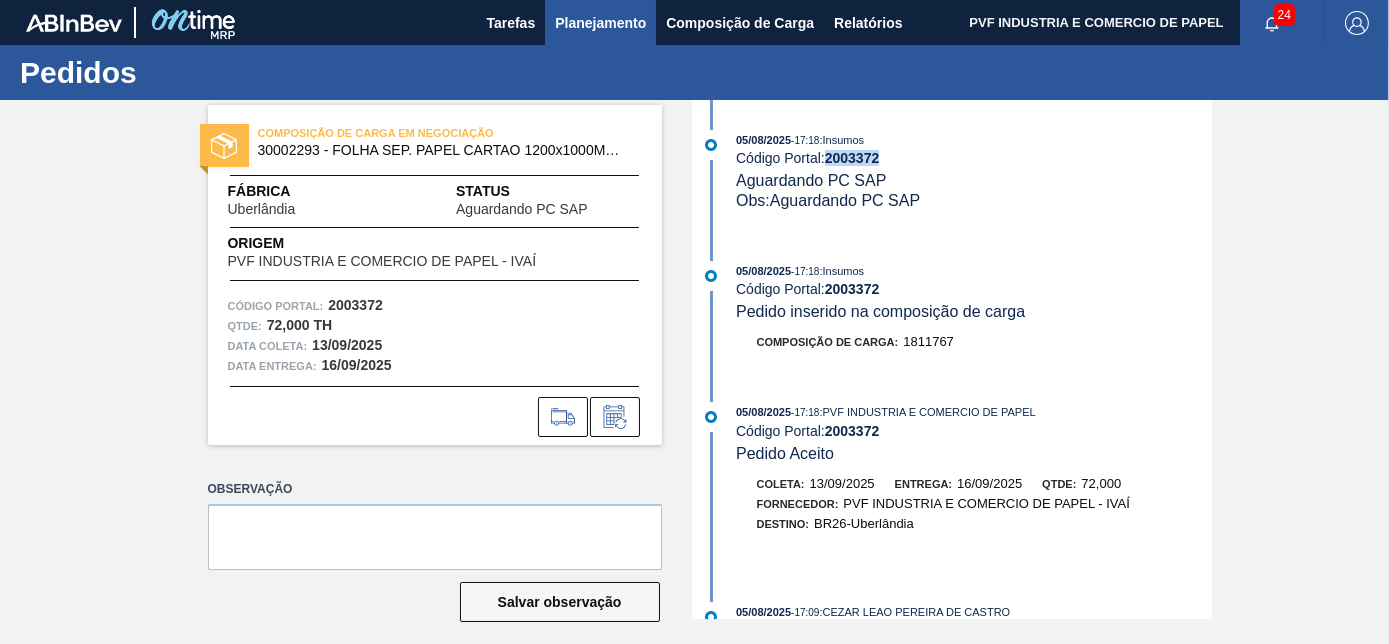 click on "Planejamento" at bounding box center (600, 23) 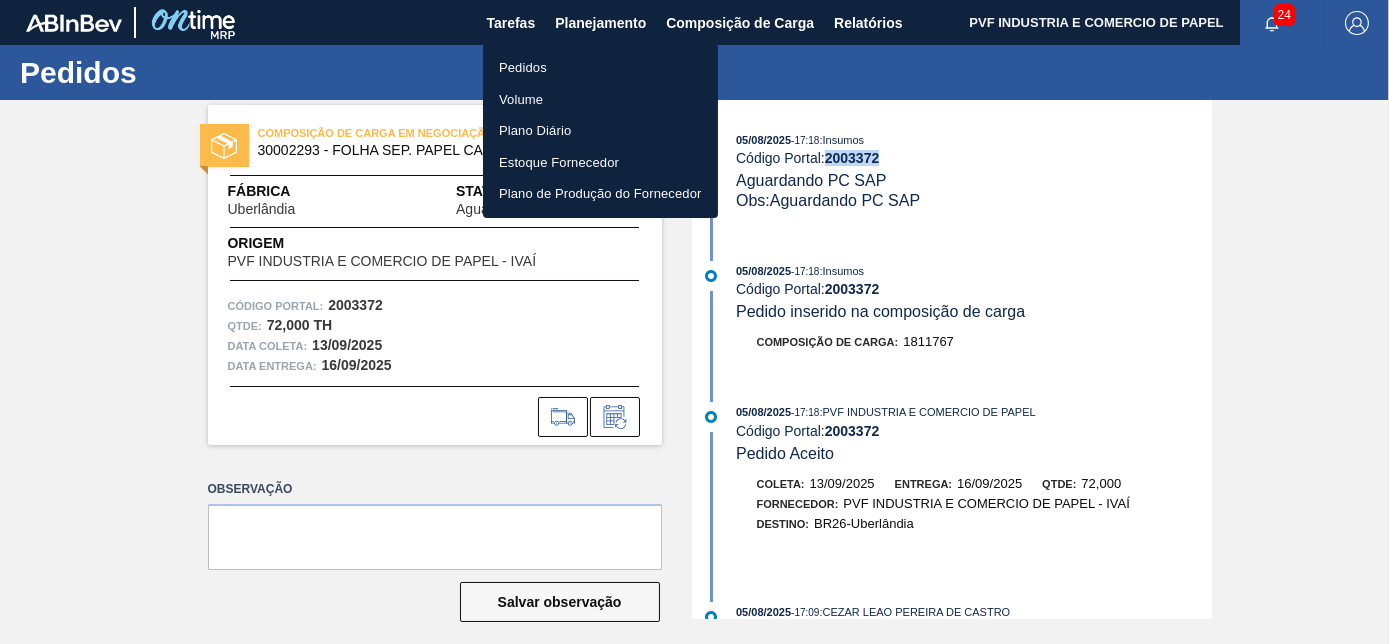 click on "Pedidos" at bounding box center (600, 68) 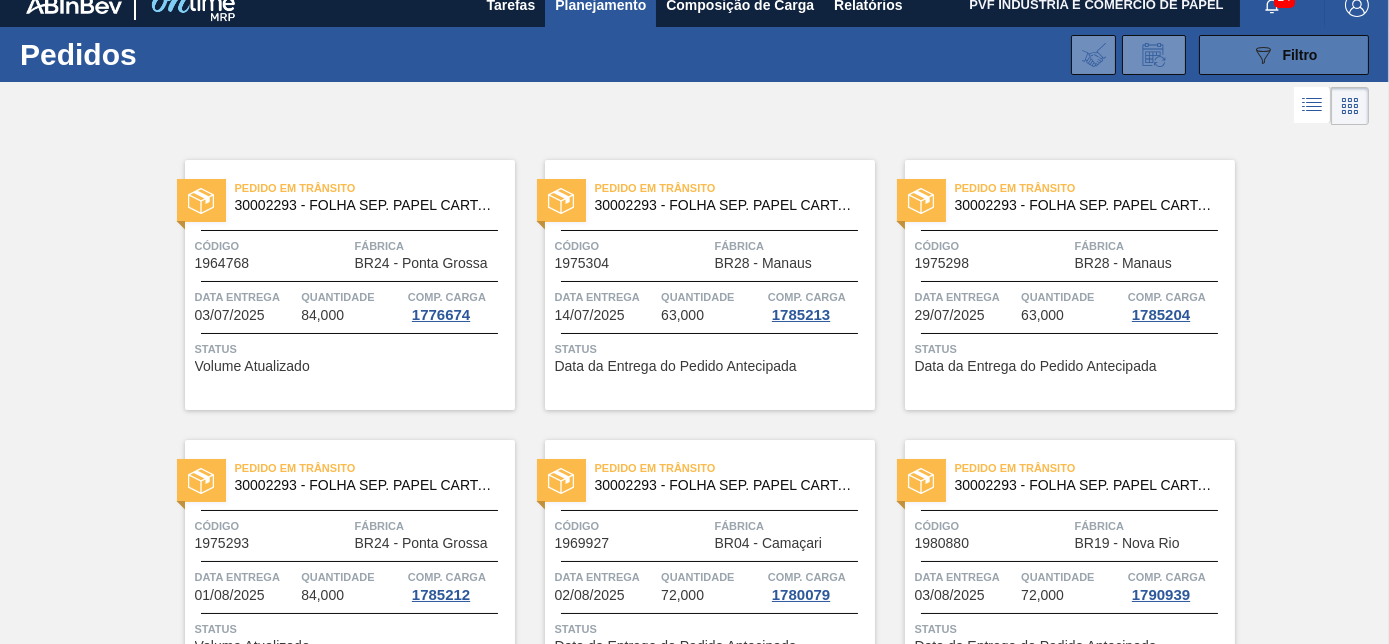 scroll, scrollTop: 0, scrollLeft: 0, axis: both 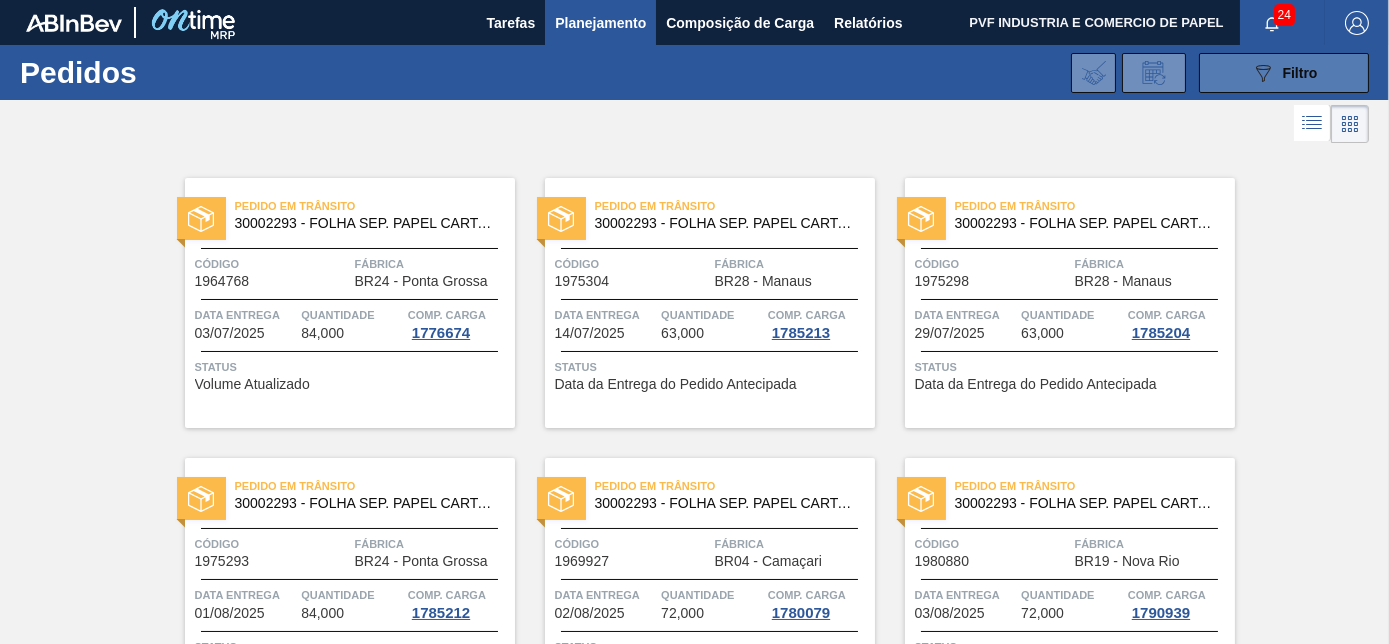 click on "089F7B8B-B2A5-4AFE-B5C0-19BA573D28AC Filtro" at bounding box center (1284, 73) 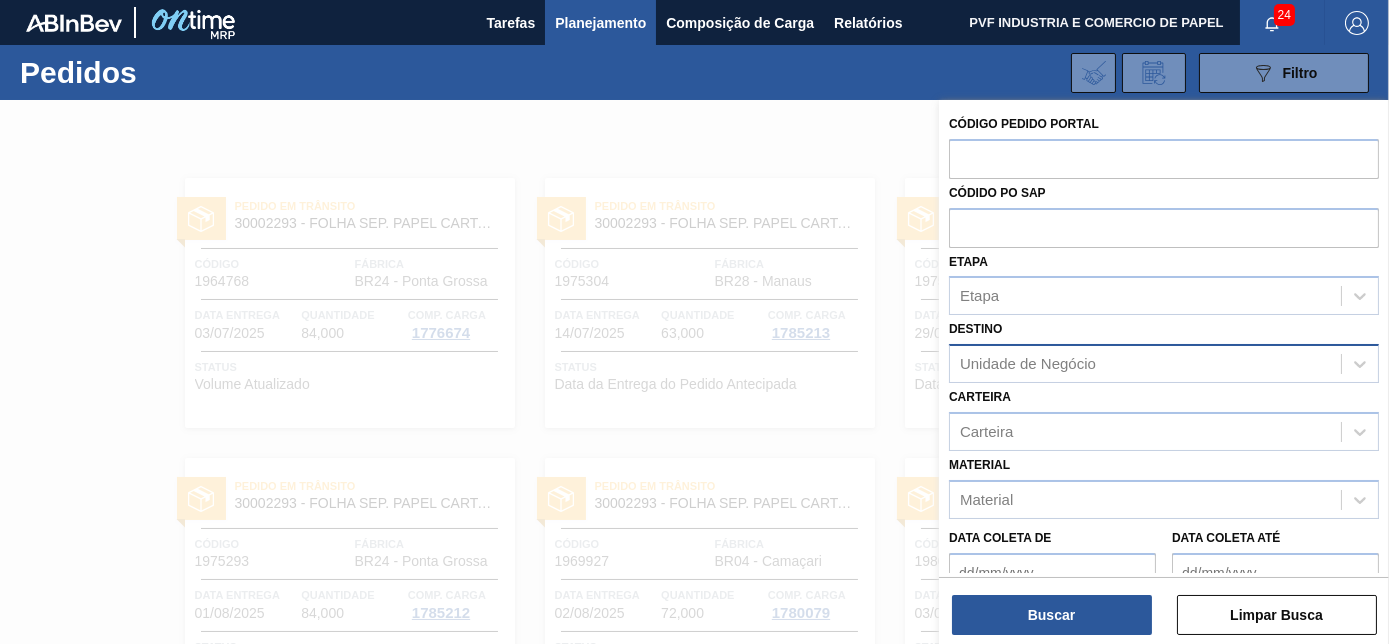 click on "Unidade de Negócio" at bounding box center (1145, 364) 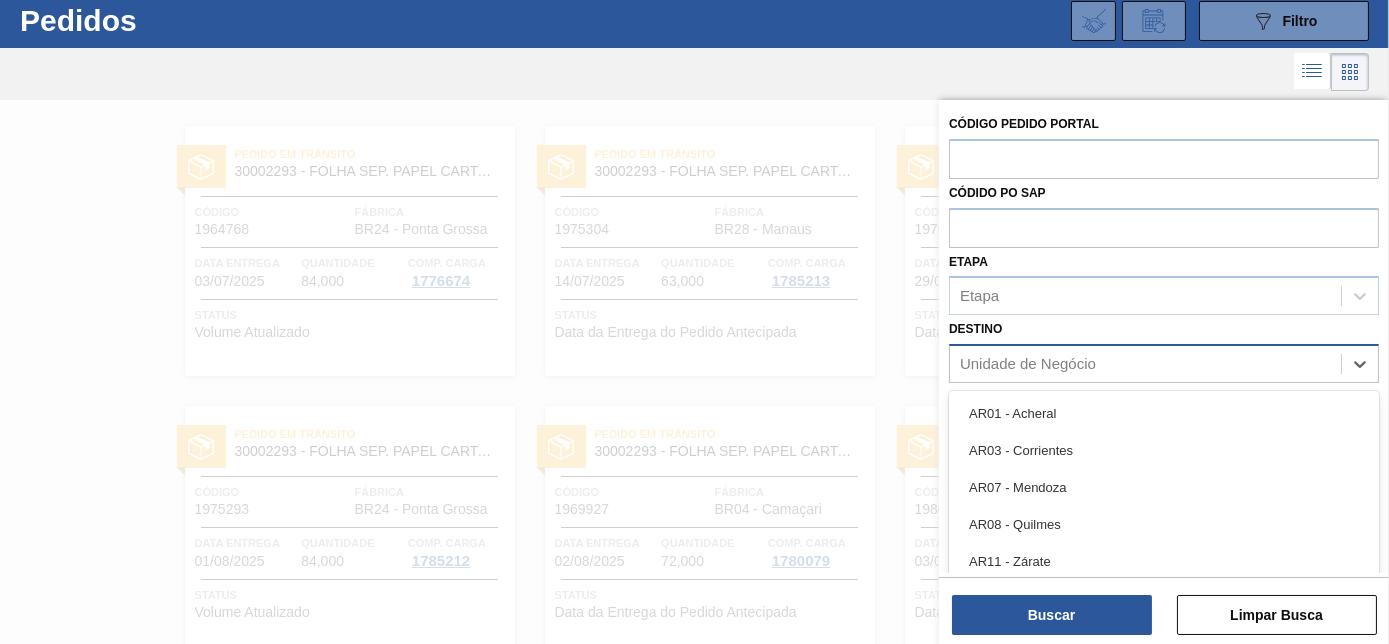 scroll, scrollTop: 53, scrollLeft: 0, axis: vertical 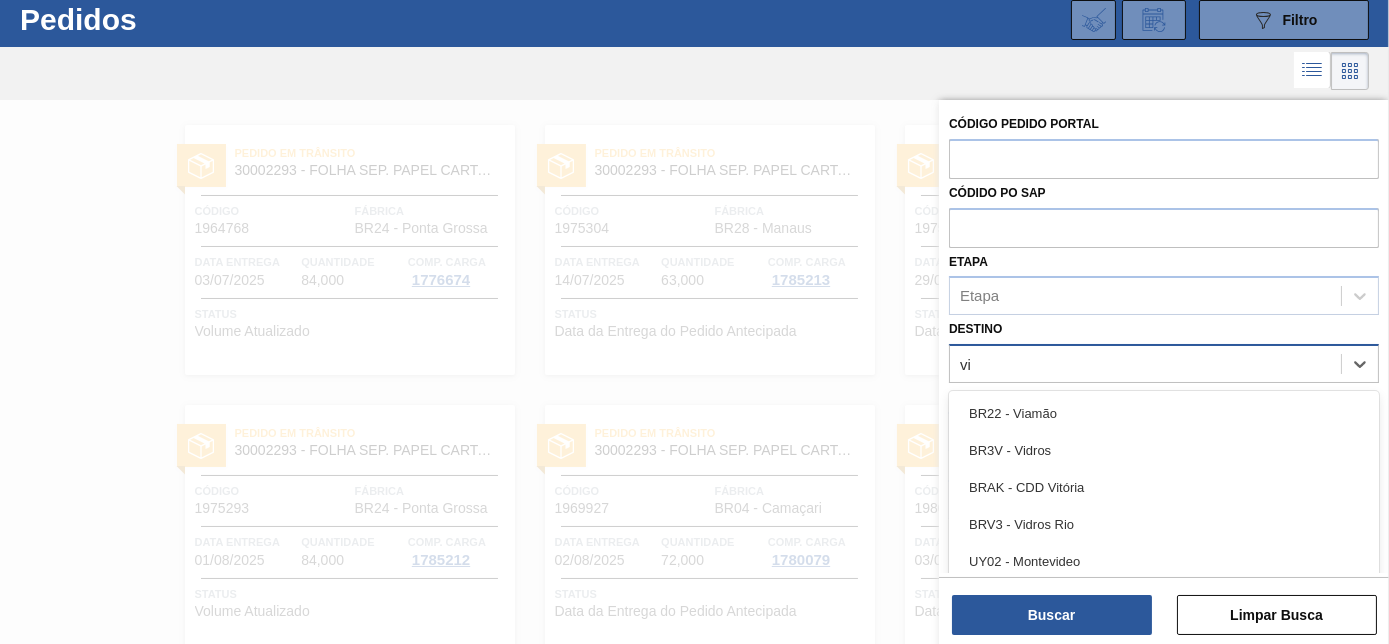 type on "via" 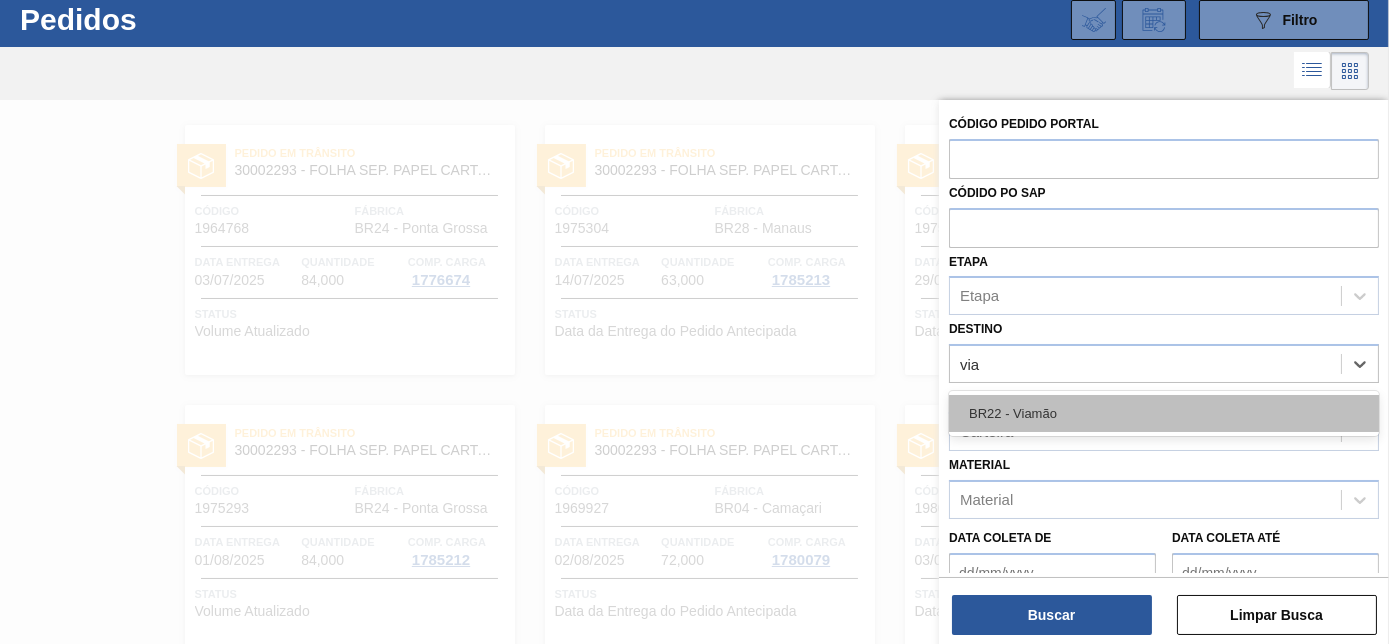 click on "BR22 - Viamão" at bounding box center (1164, 413) 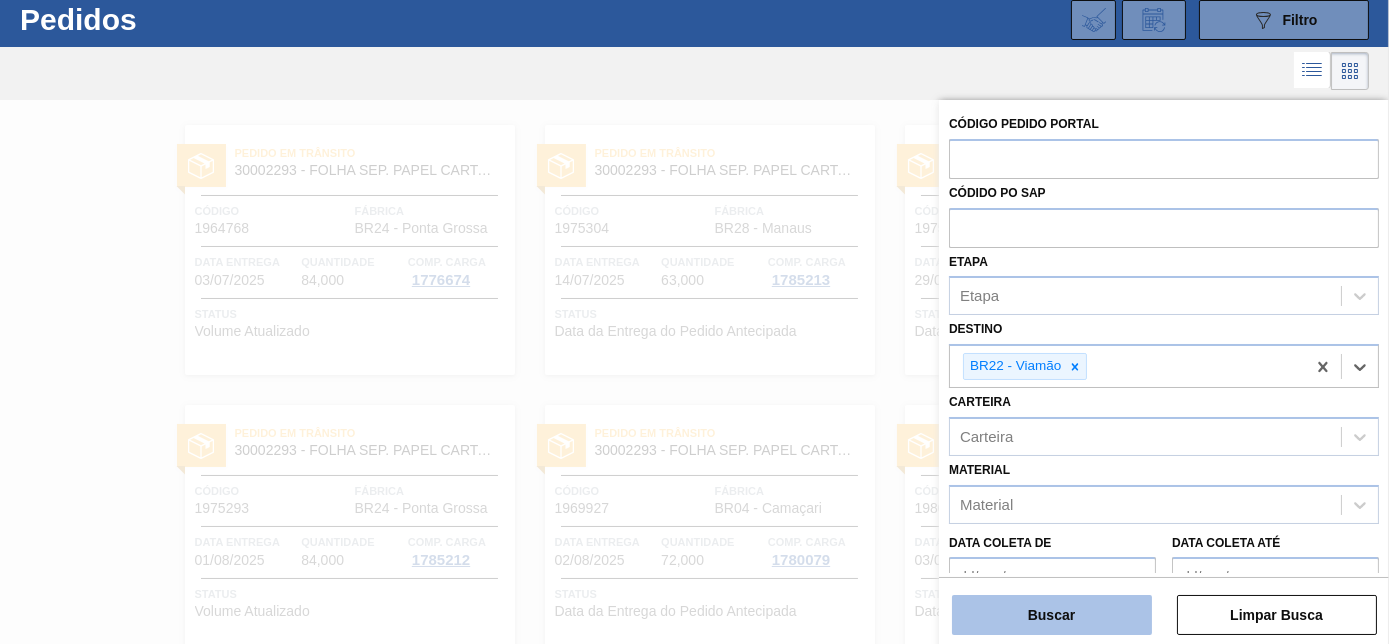 click on "Buscar" at bounding box center (1052, 615) 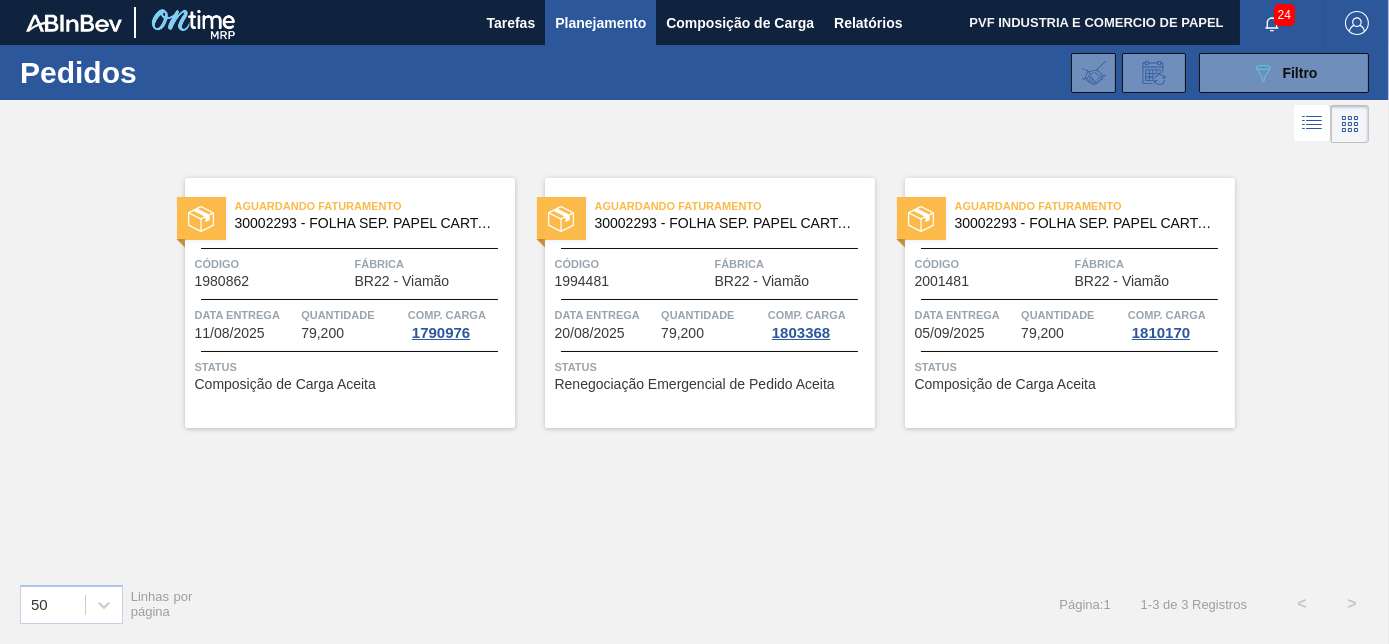 scroll, scrollTop: 0, scrollLeft: 0, axis: both 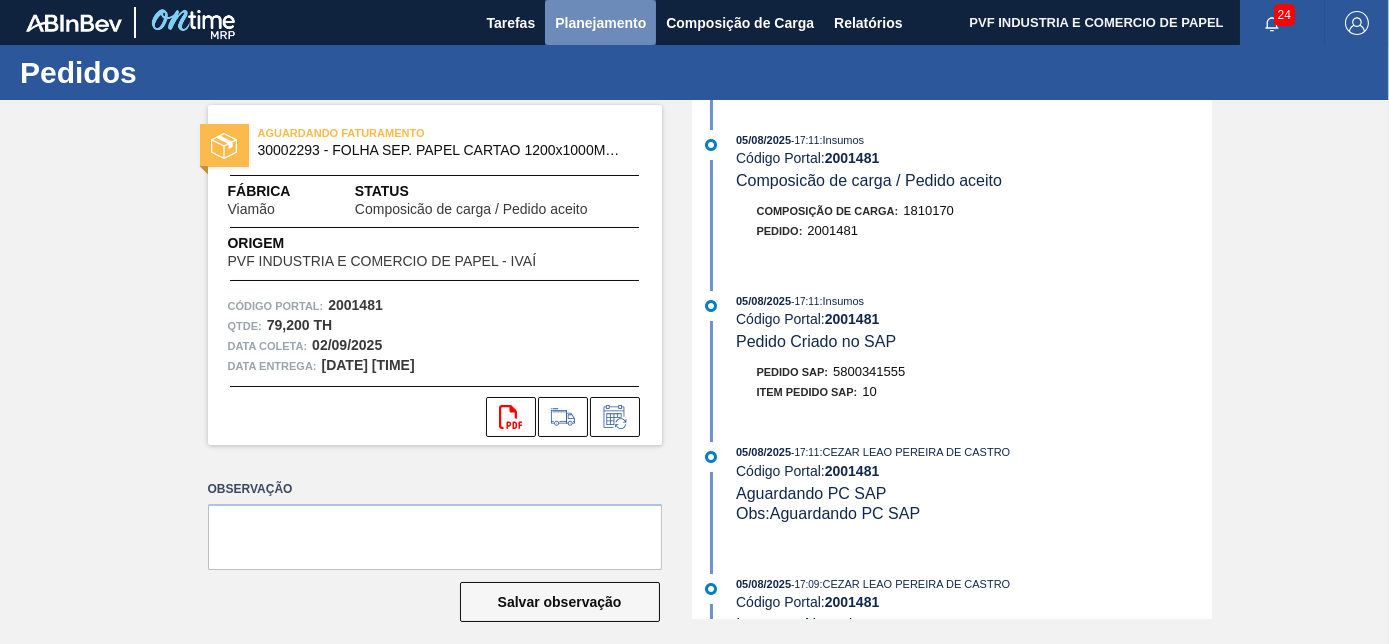 click on "Planejamento" at bounding box center (600, 23) 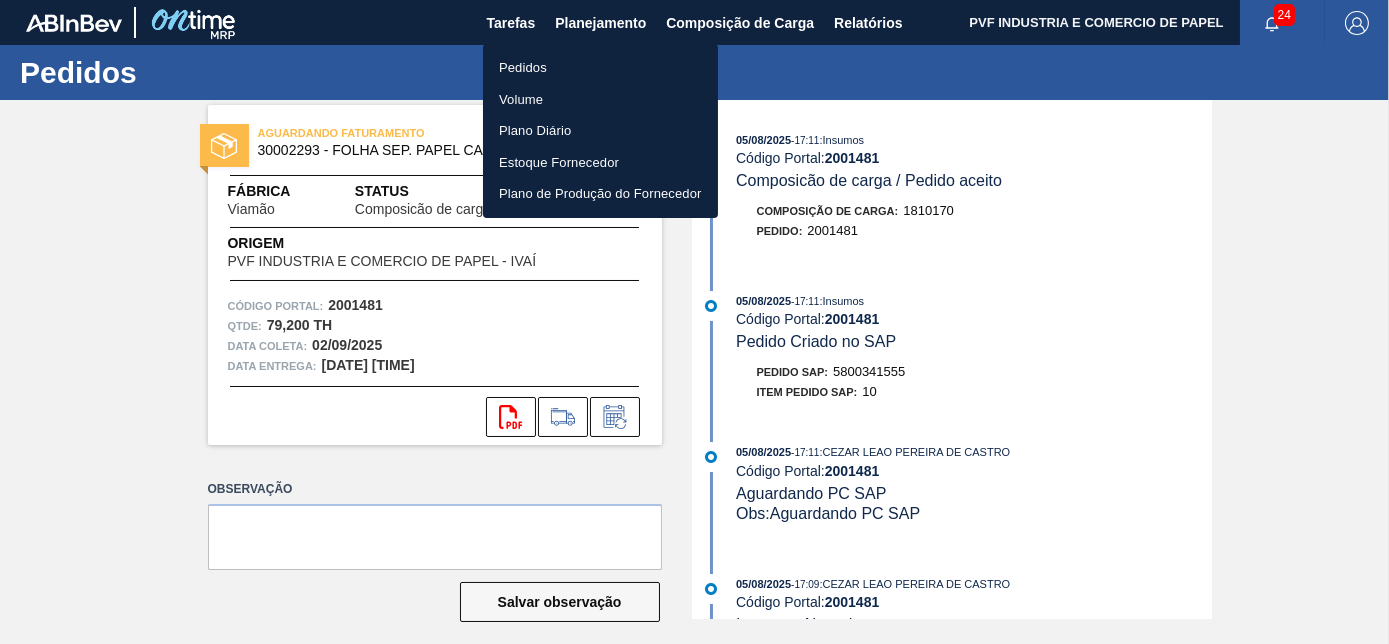 click on "Pedidos" at bounding box center [600, 68] 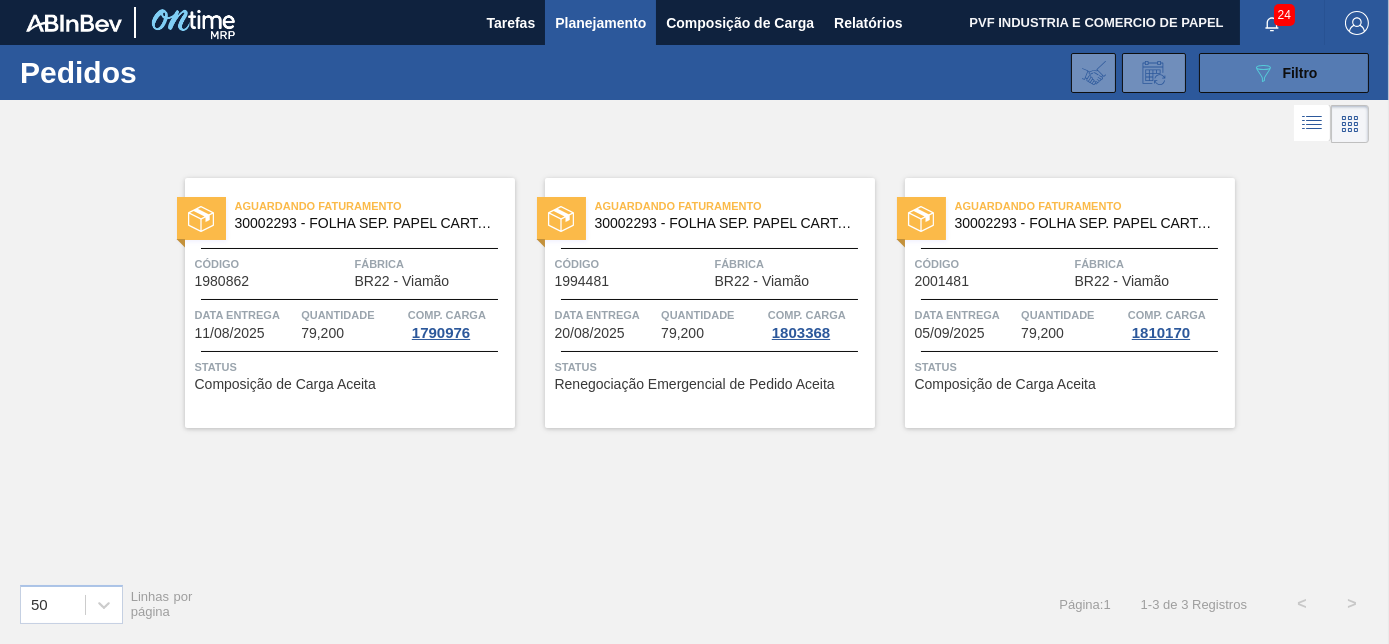 click on "Filtro" at bounding box center (1300, 73) 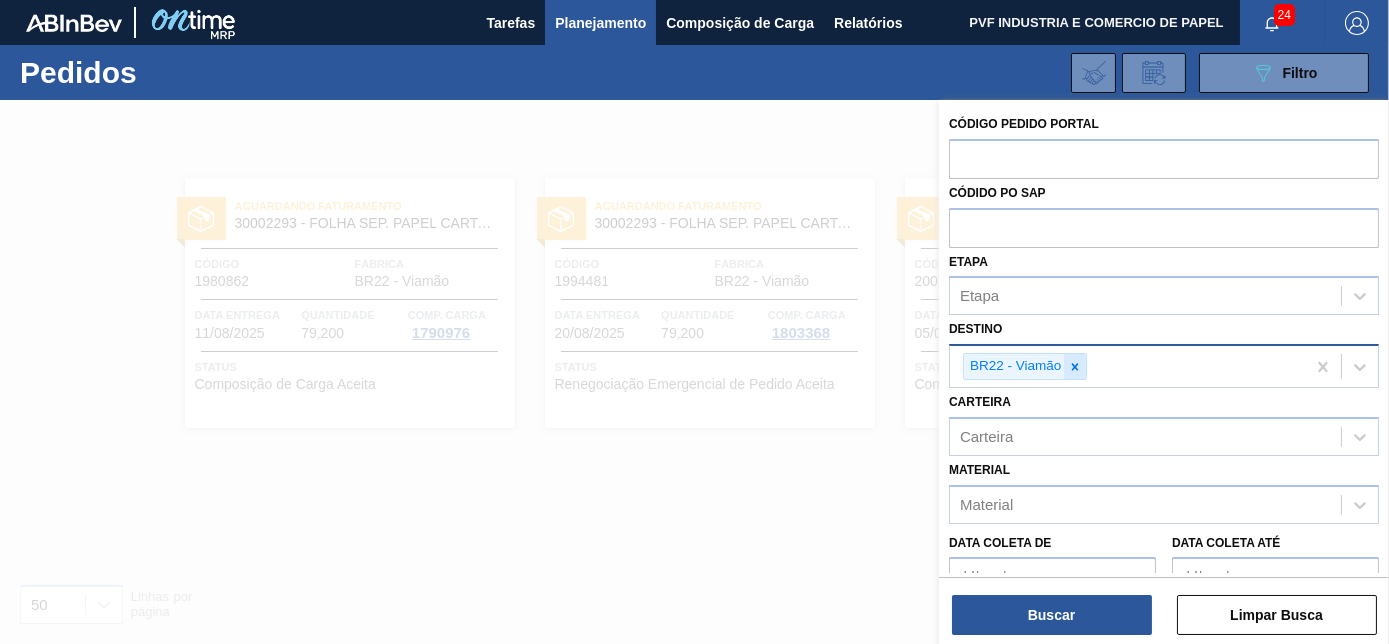 click 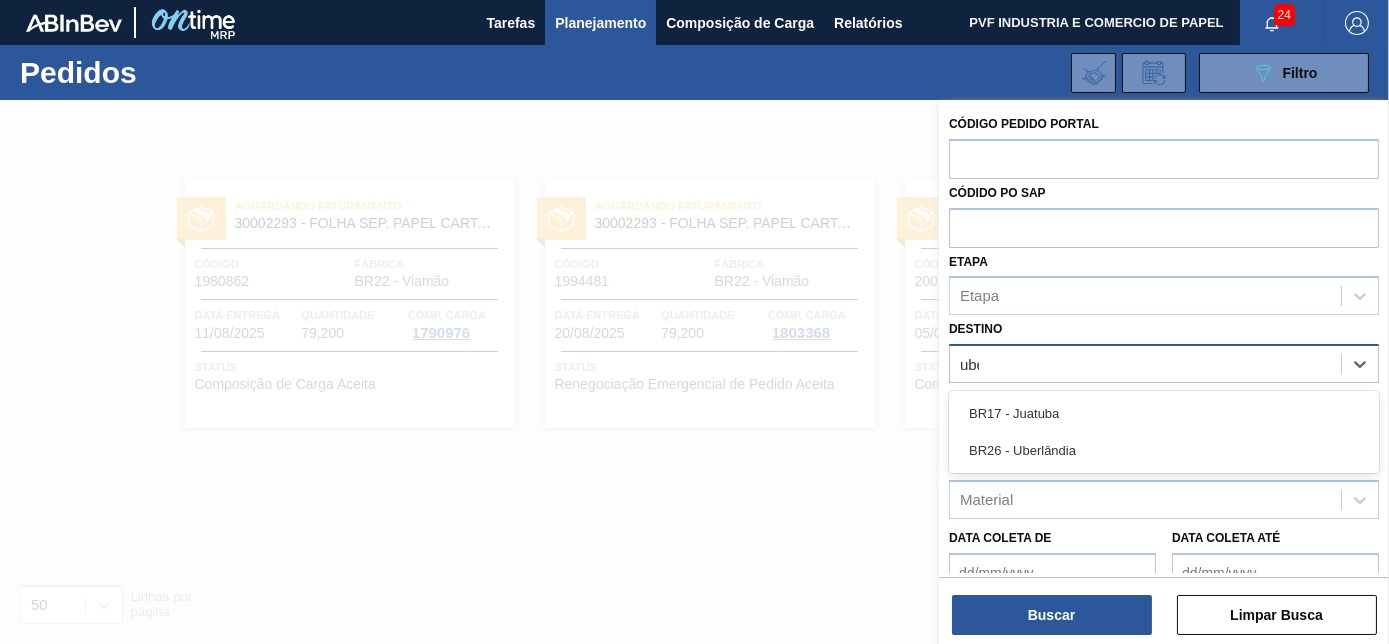 type on "uber" 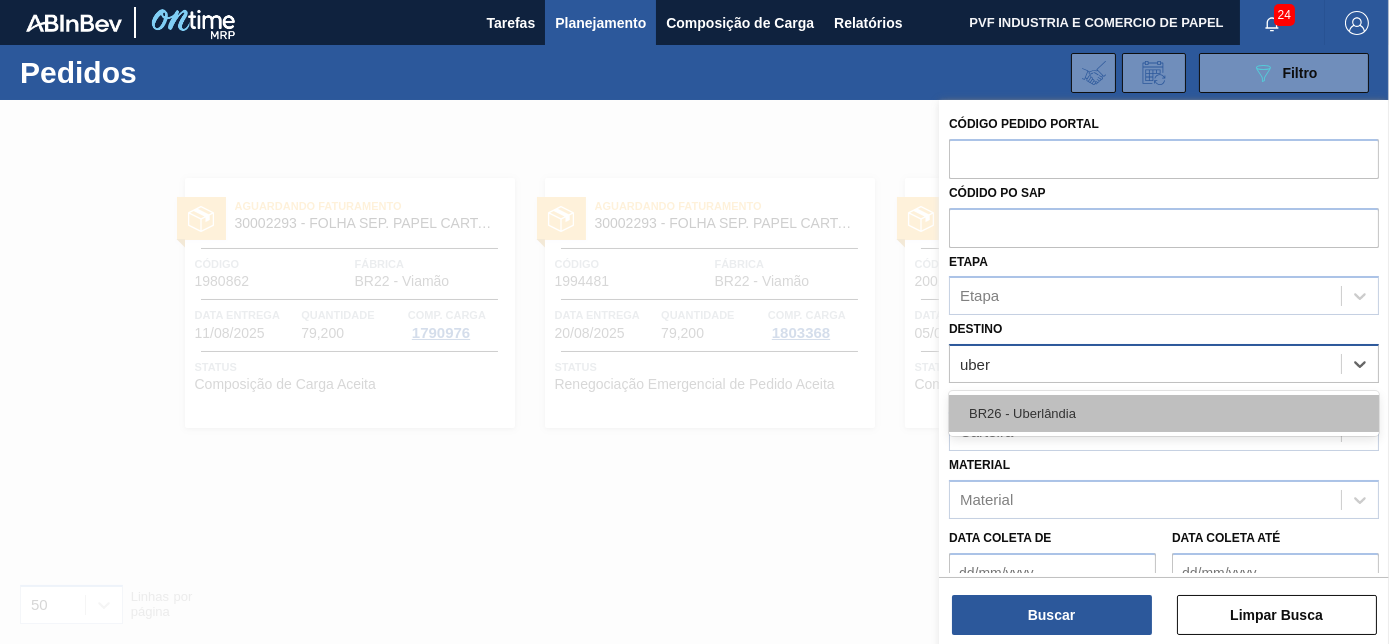 click on "BR26 - Uberlândia" at bounding box center [1164, 413] 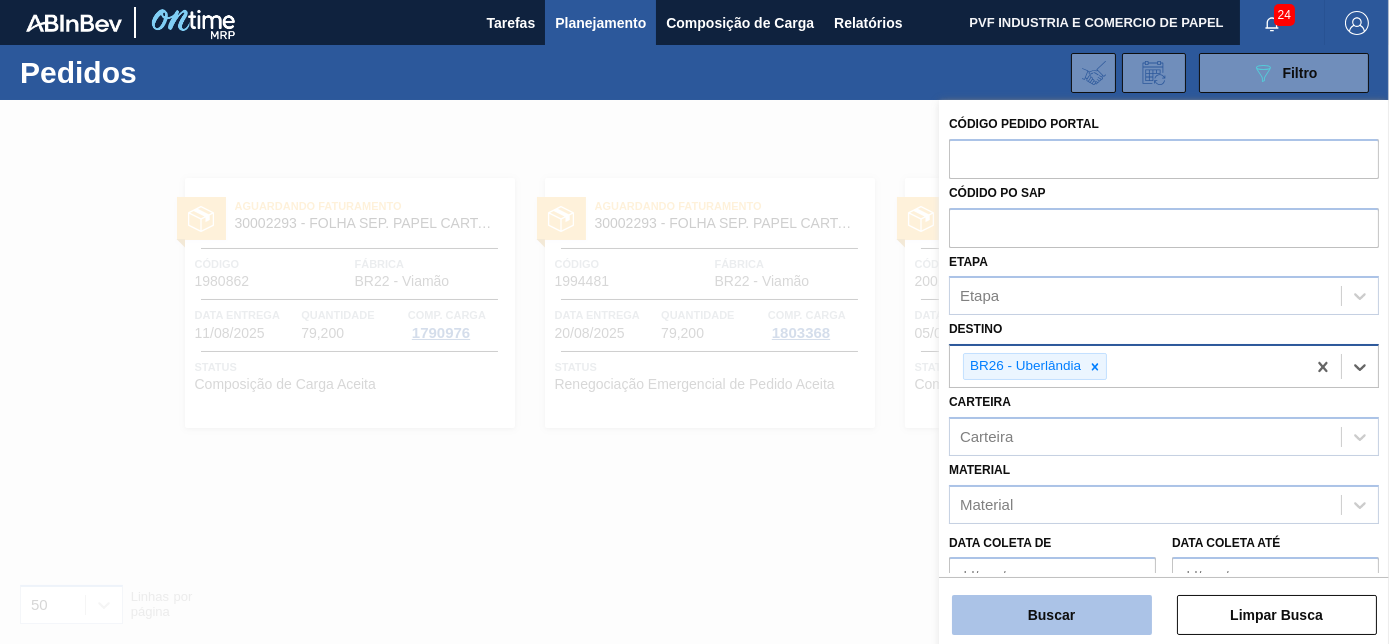 click on "Buscar" at bounding box center [1052, 615] 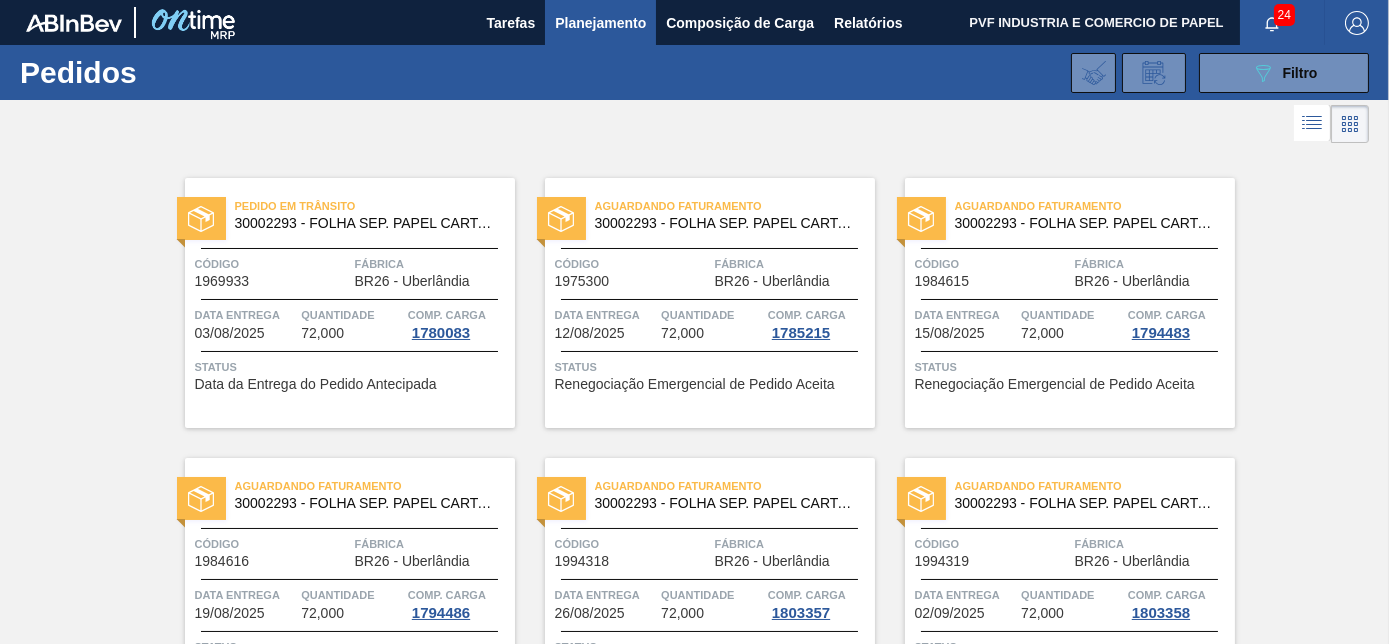 scroll, scrollTop: 418, scrollLeft: 0, axis: vertical 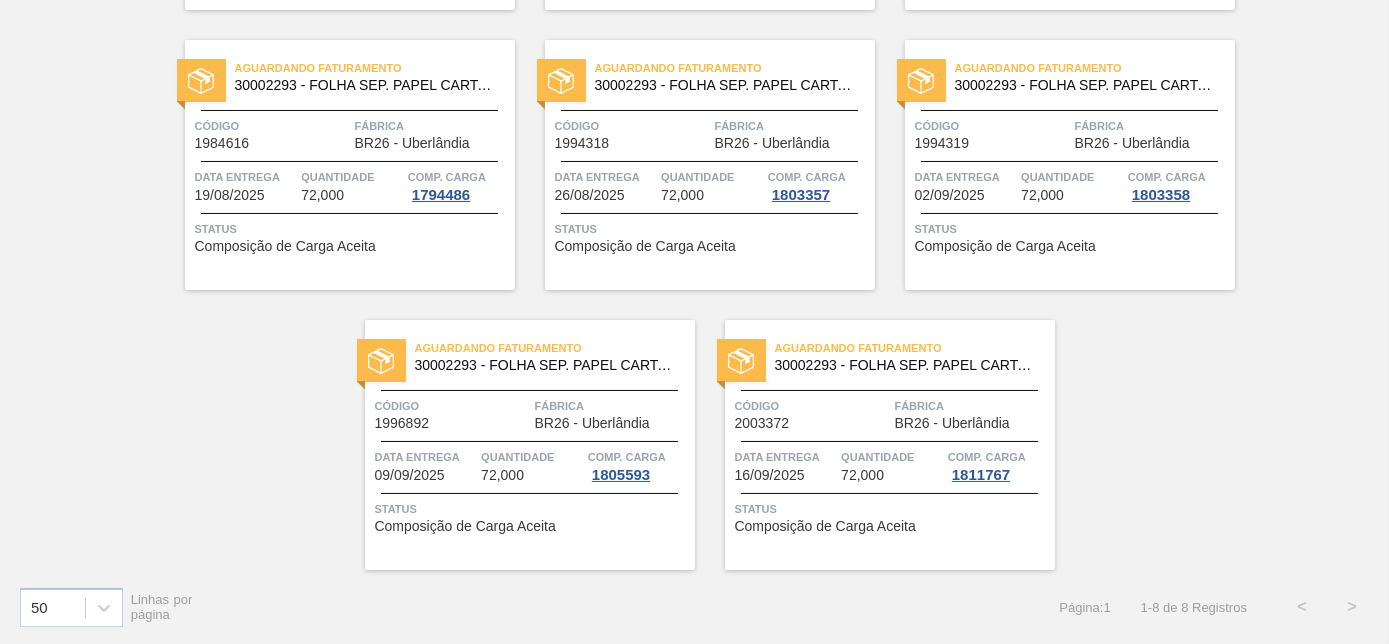 click on "Data entrega" at bounding box center [786, 457] 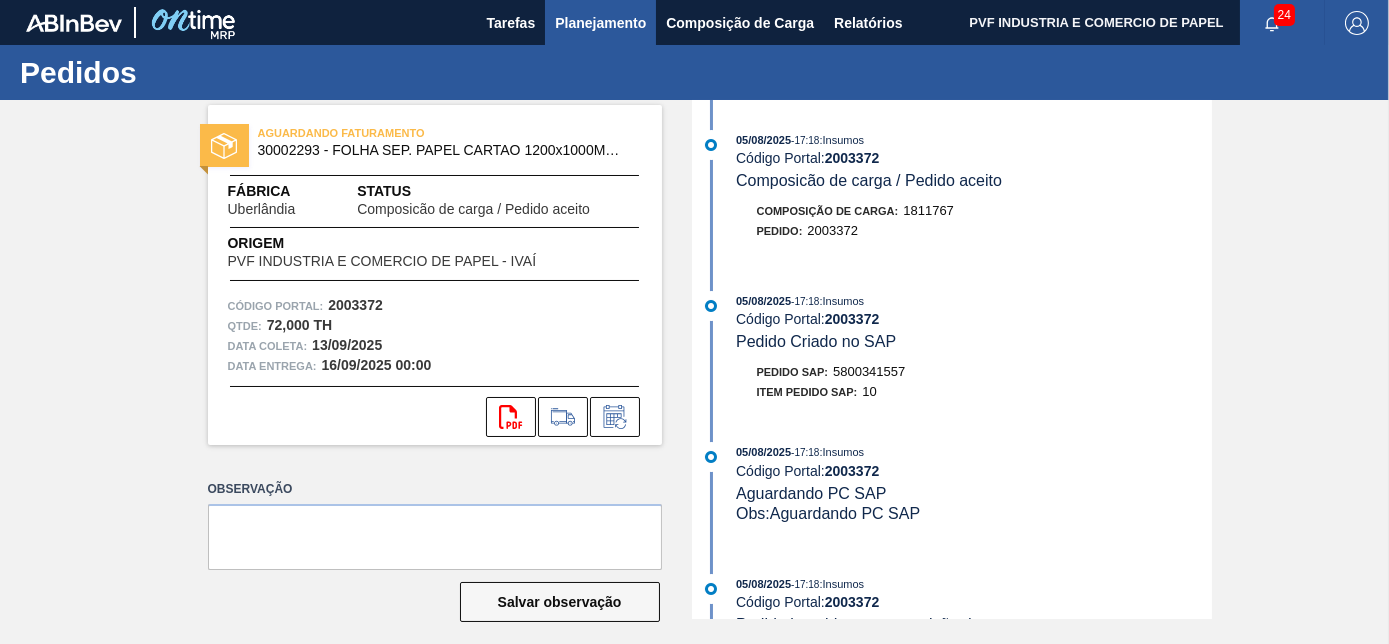 click on "Planejamento" at bounding box center (600, 23) 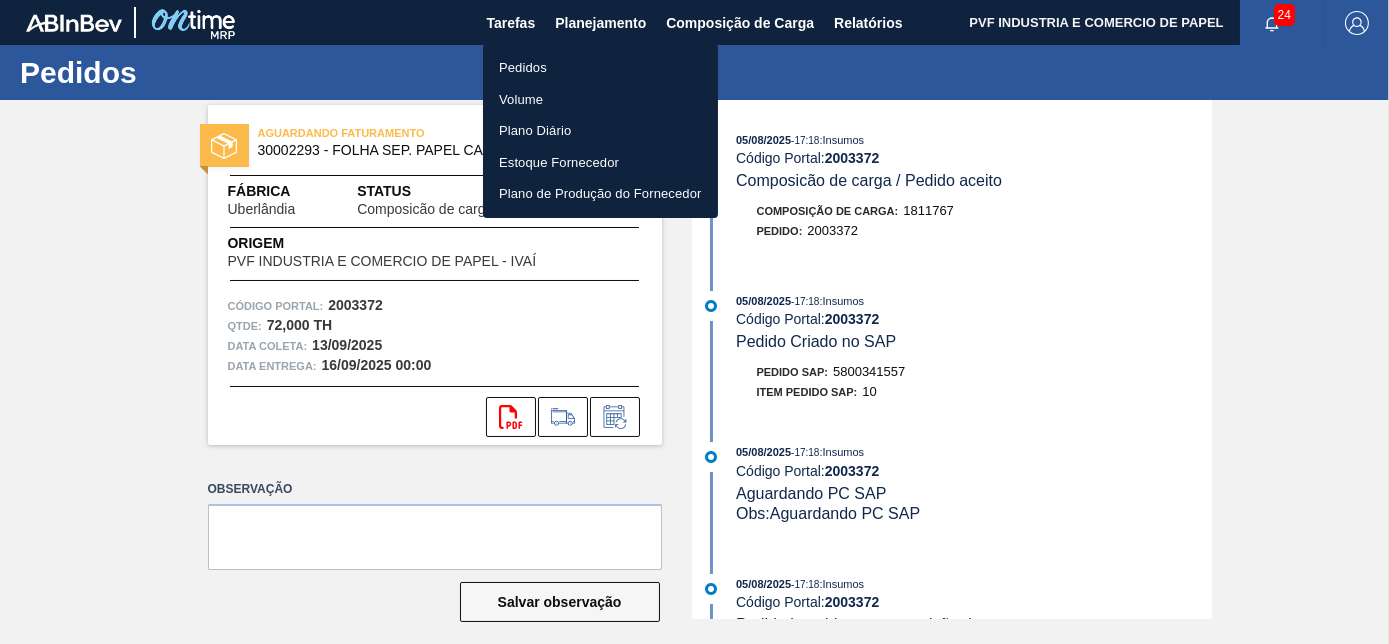 click on "Pedidos" at bounding box center (600, 68) 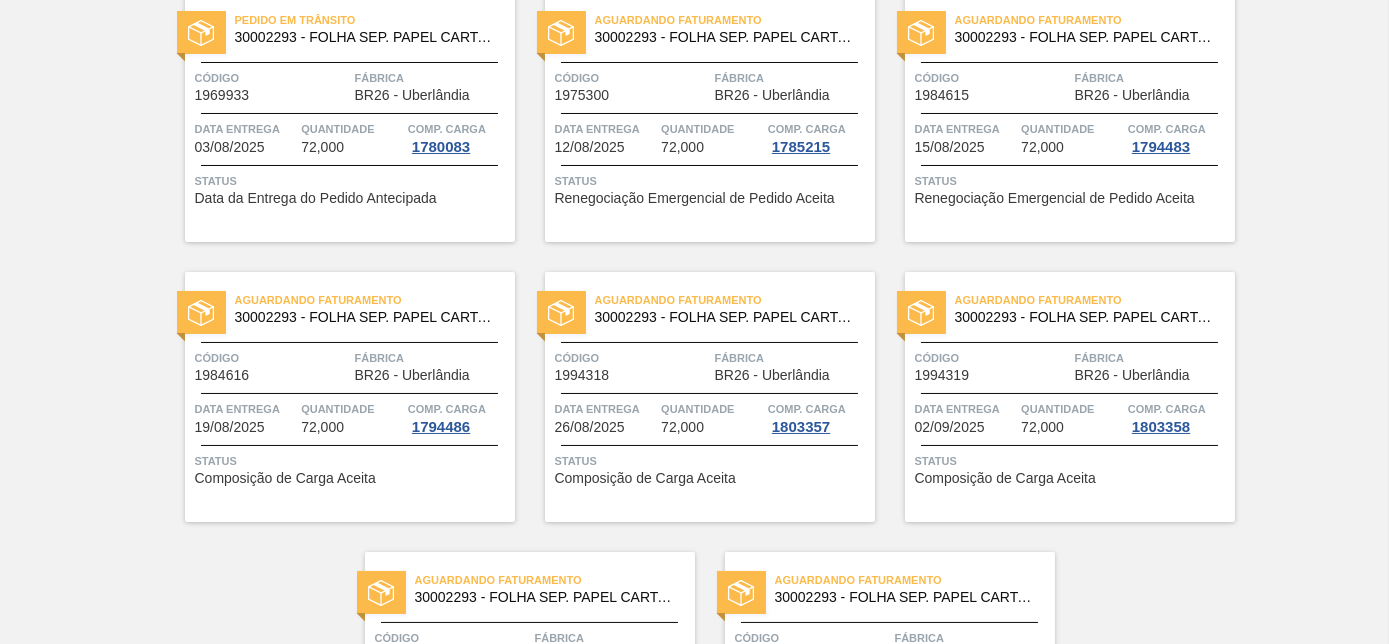 scroll, scrollTop: 54, scrollLeft: 0, axis: vertical 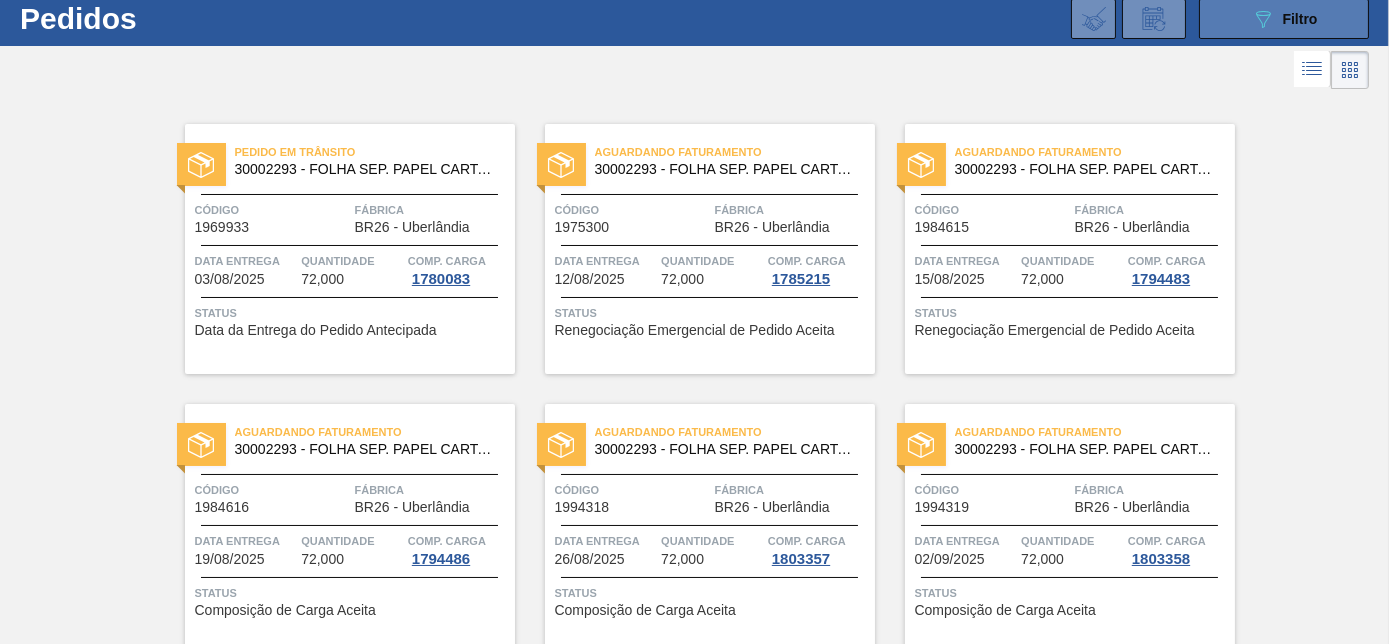 click on "Filtro" at bounding box center (1300, 19) 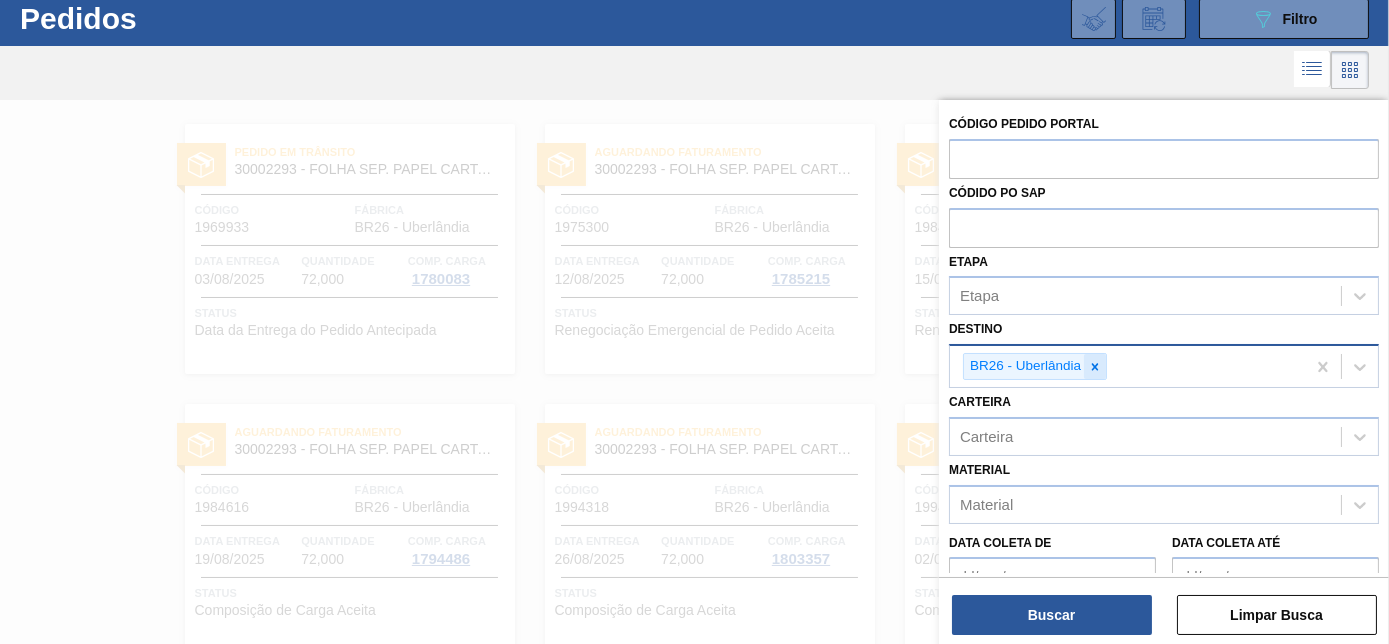 click 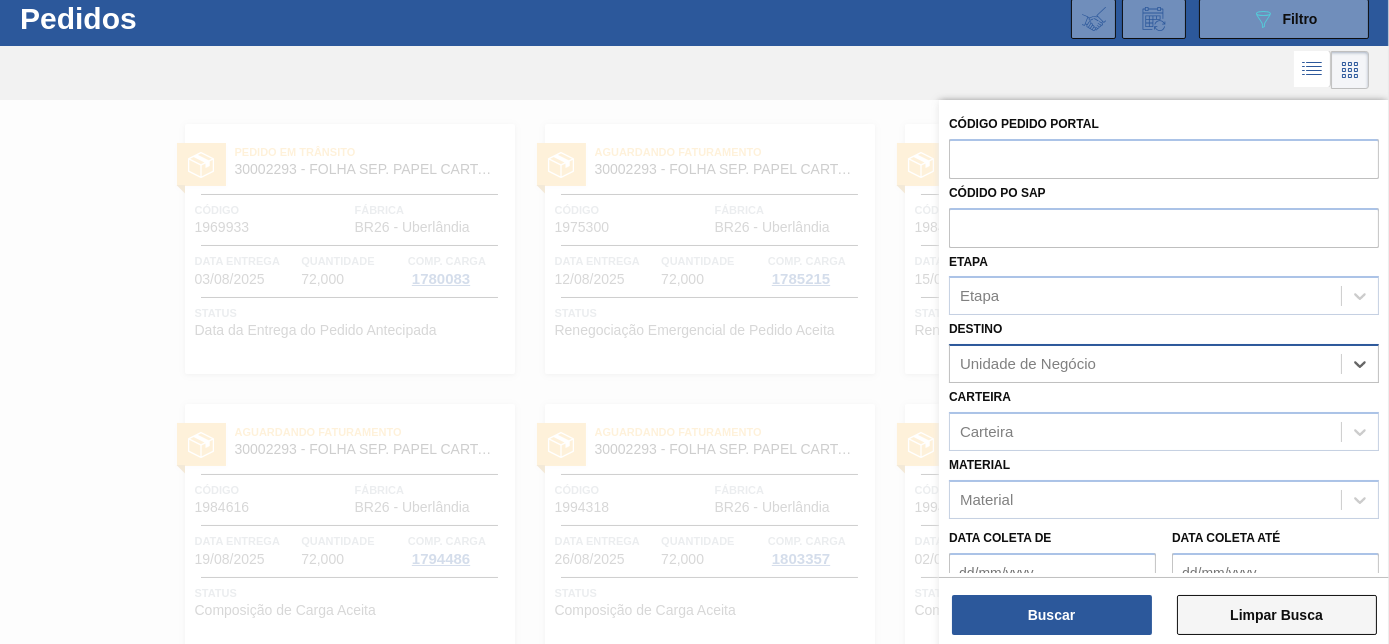 click on "Limpar Busca" at bounding box center [1277, 615] 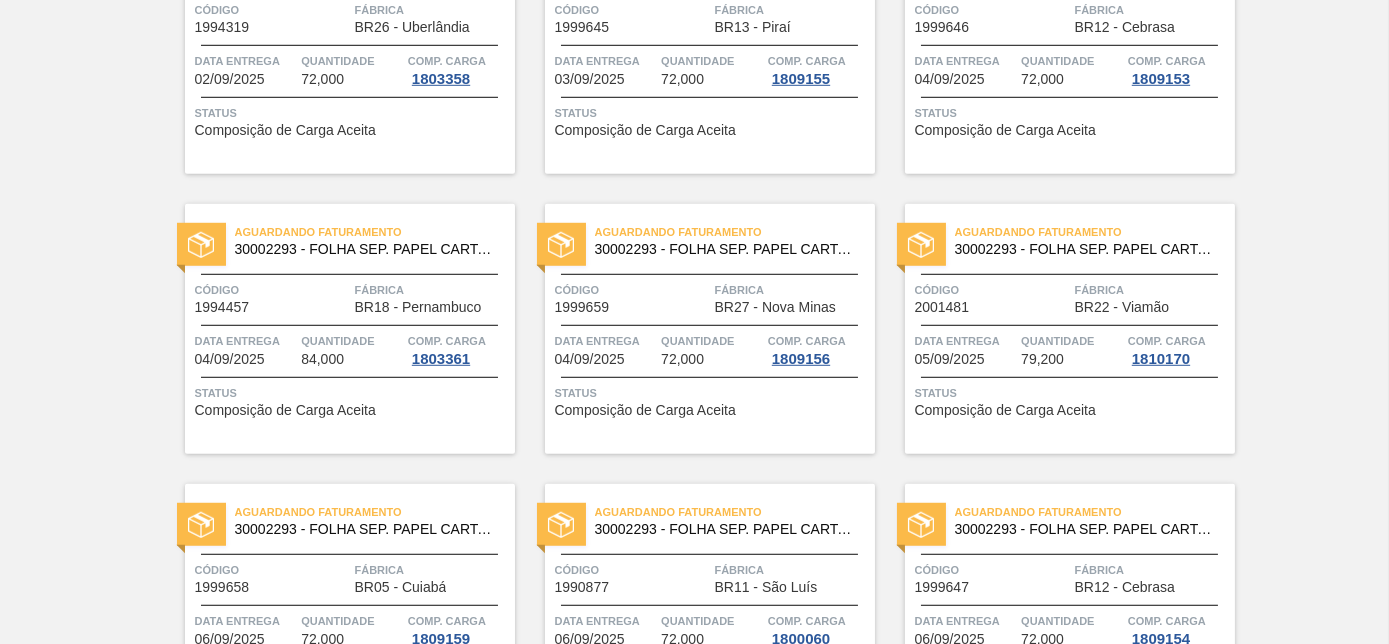 scroll, scrollTop: 2600, scrollLeft: 0, axis: vertical 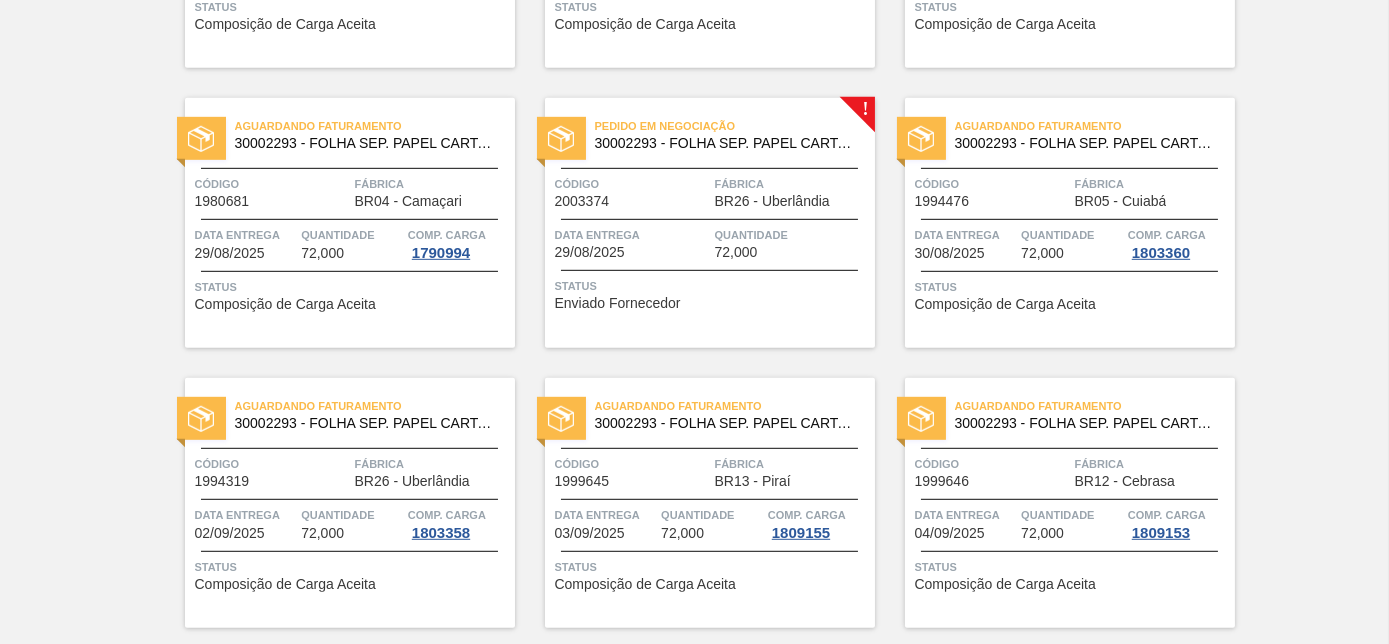 click on "Código" at bounding box center (632, 184) 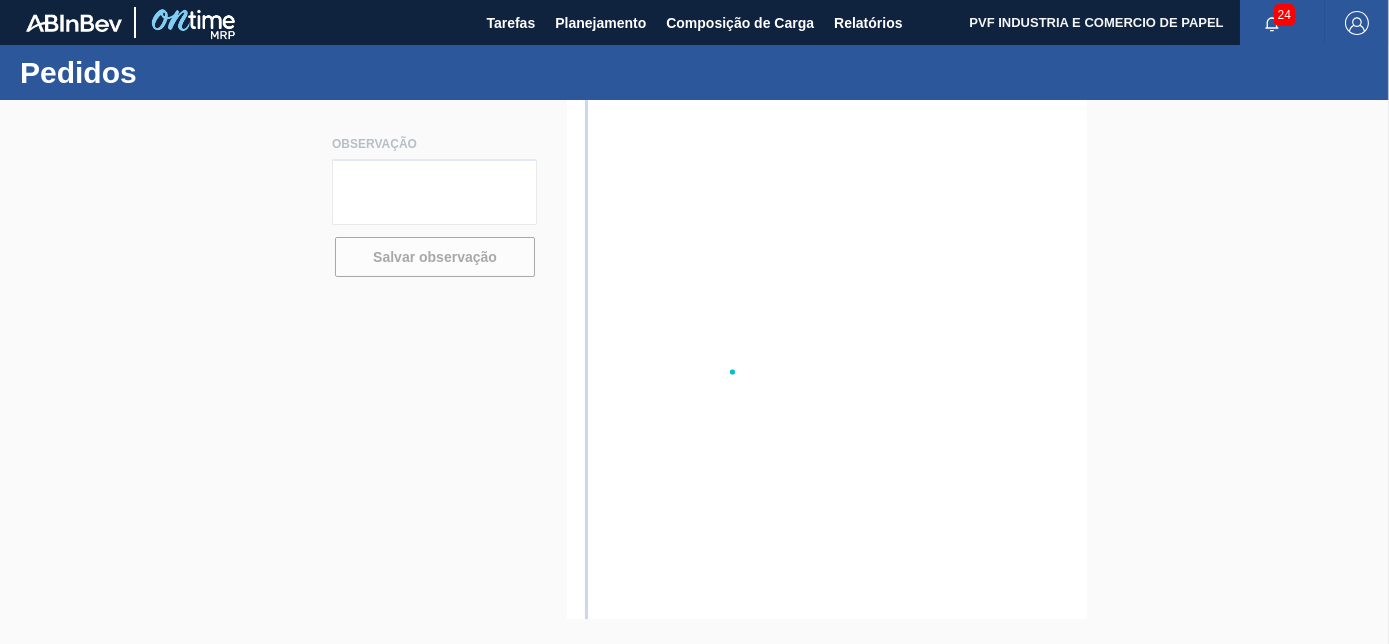 scroll, scrollTop: 0, scrollLeft: 0, axis: both 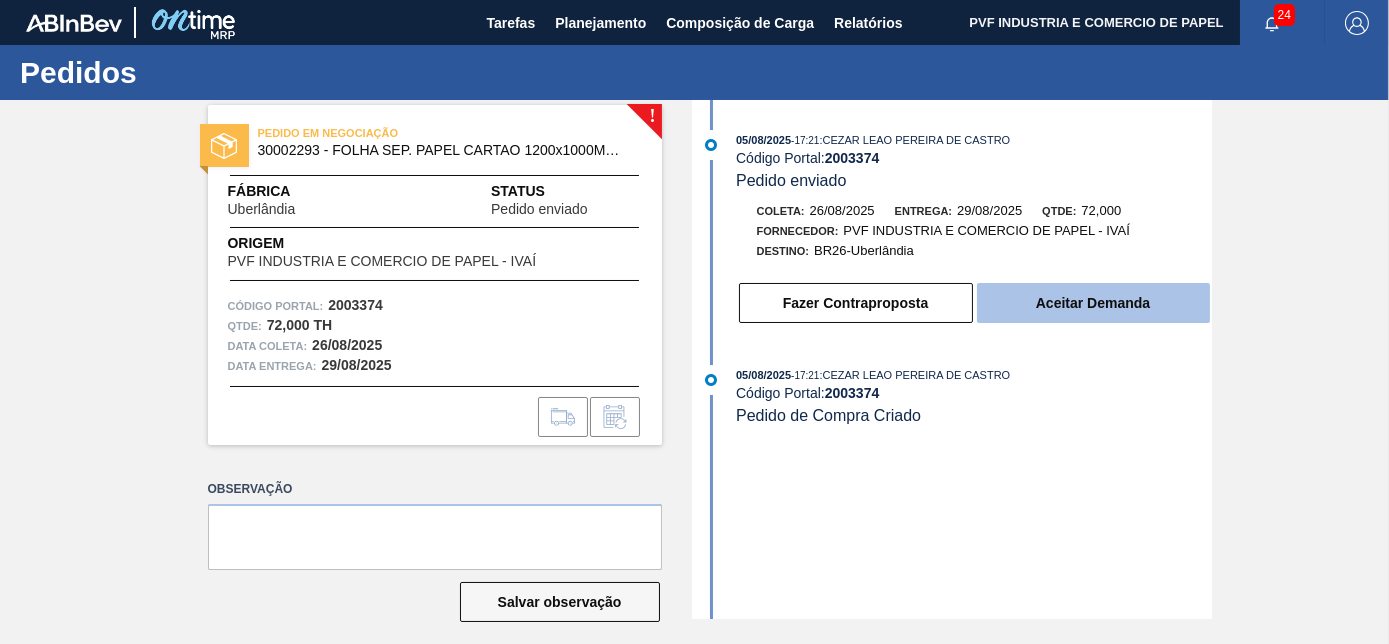click on "Aceitar Demanda" at bounding box center (1093, 303) 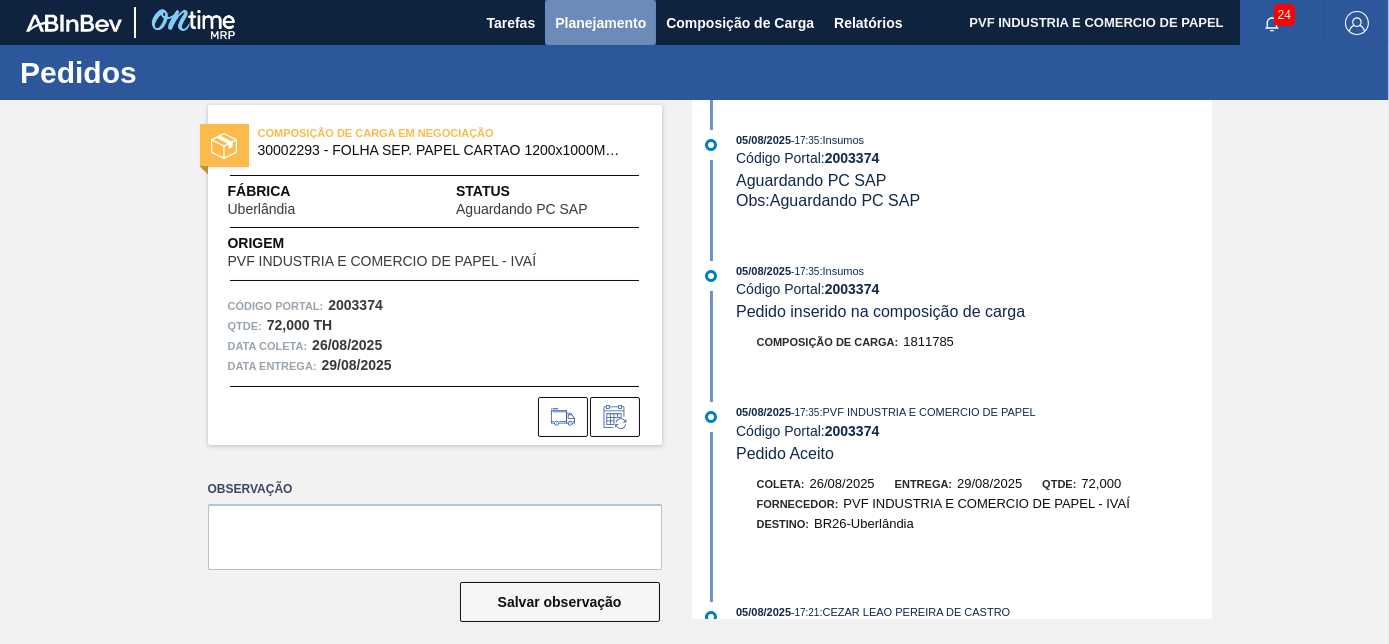 click on "Planejamento" at bounding box center [600, 23] 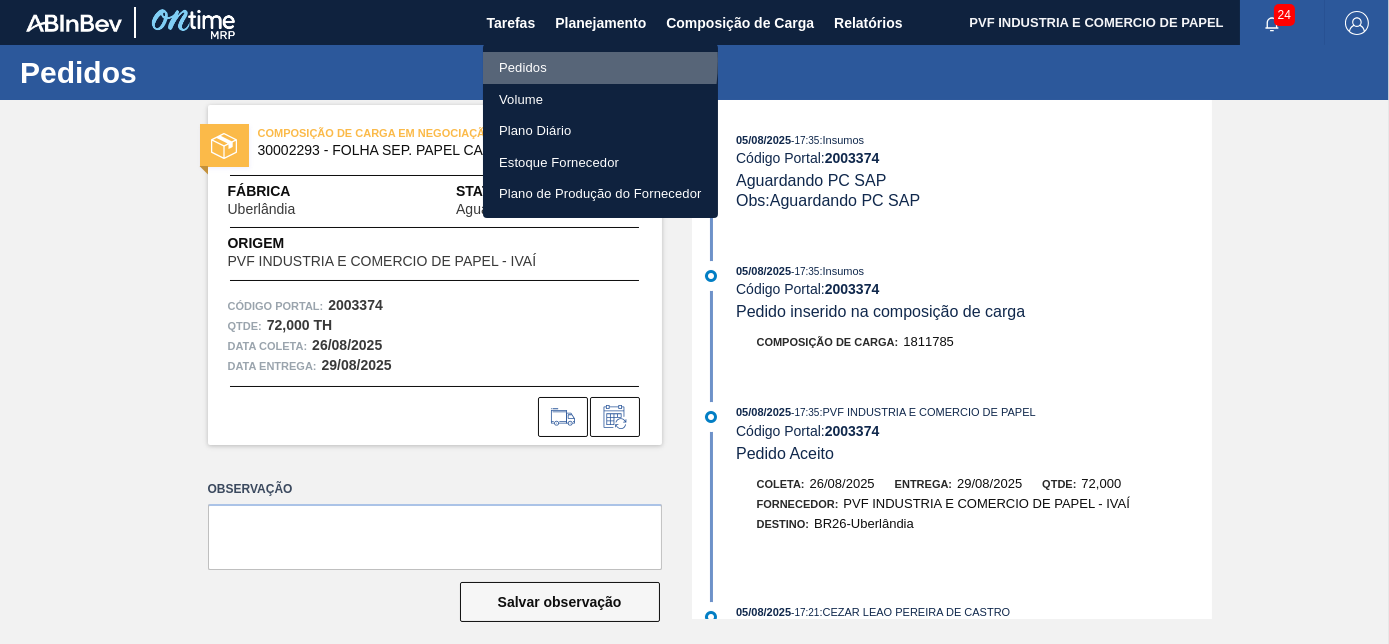 click on "Pedidos" at bounding box center [600, 68] 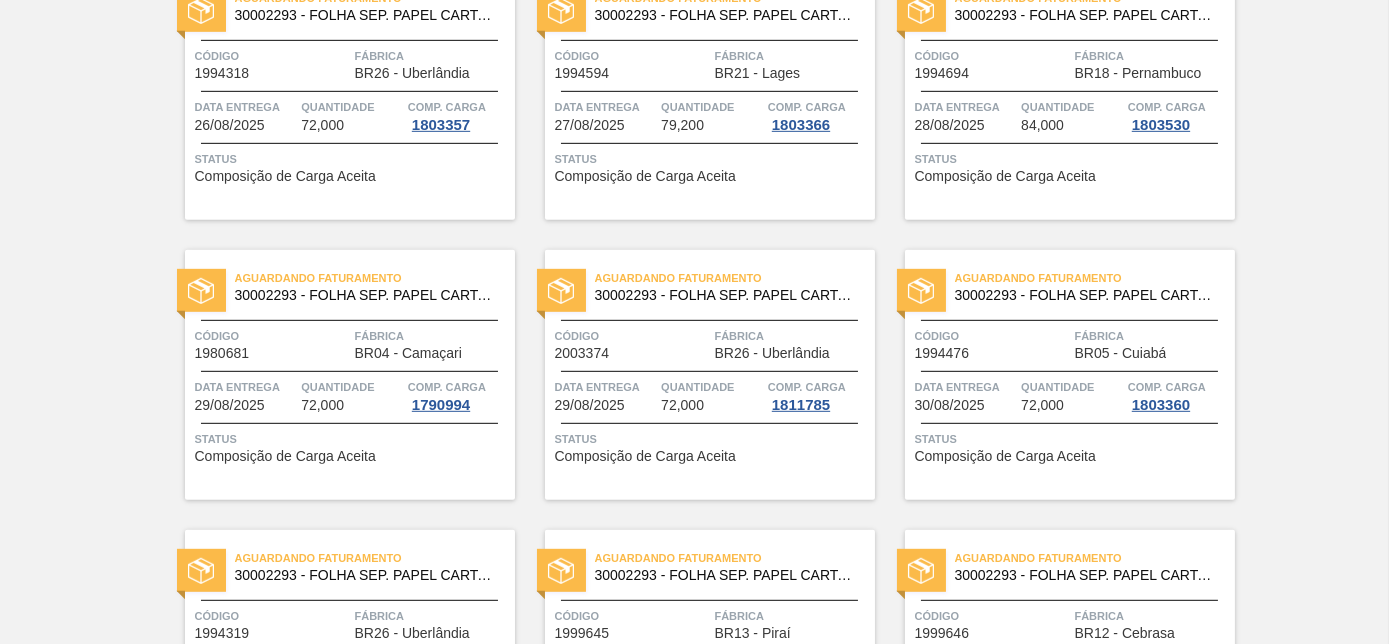 scroll, scrollTop: 2421, scrollLeft: 0, axis: vertical 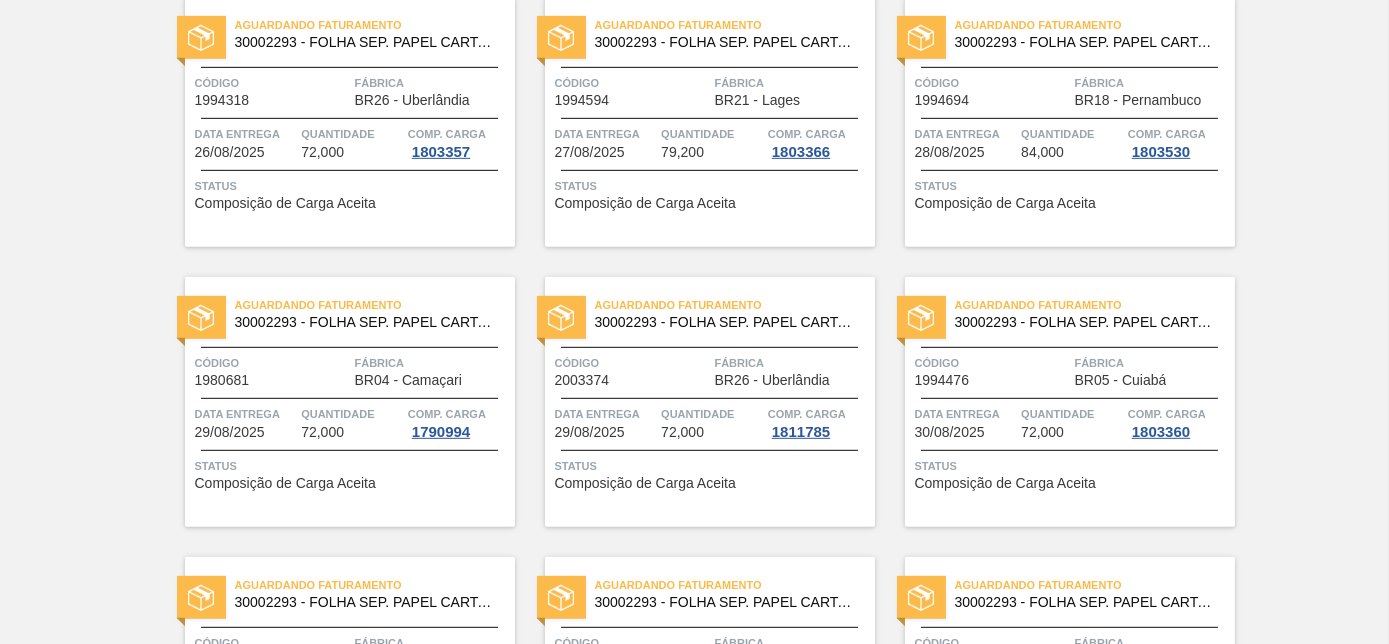 click on "Aguardando Faturamento 30002293 - FOLHA SEP. PAPEL CARTAO 1200x1000M 350g Código 2003374 Fábrica BR26 - Uberlândia Data entrega 29/08/2025 Quantidade 72,000 Comp. Carga 1811785 Status Composição de Carga Aceita" at bounding box center (710, 402) 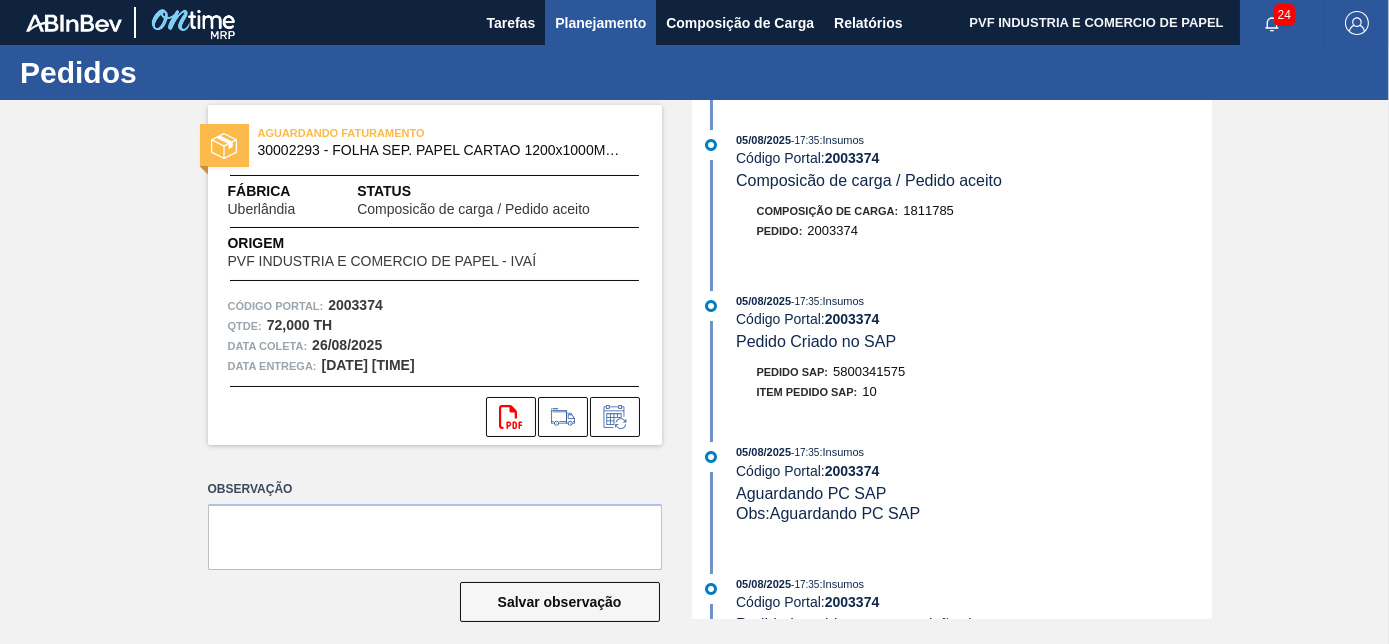 click on "Planejamento" at bounding box center (600, 23) 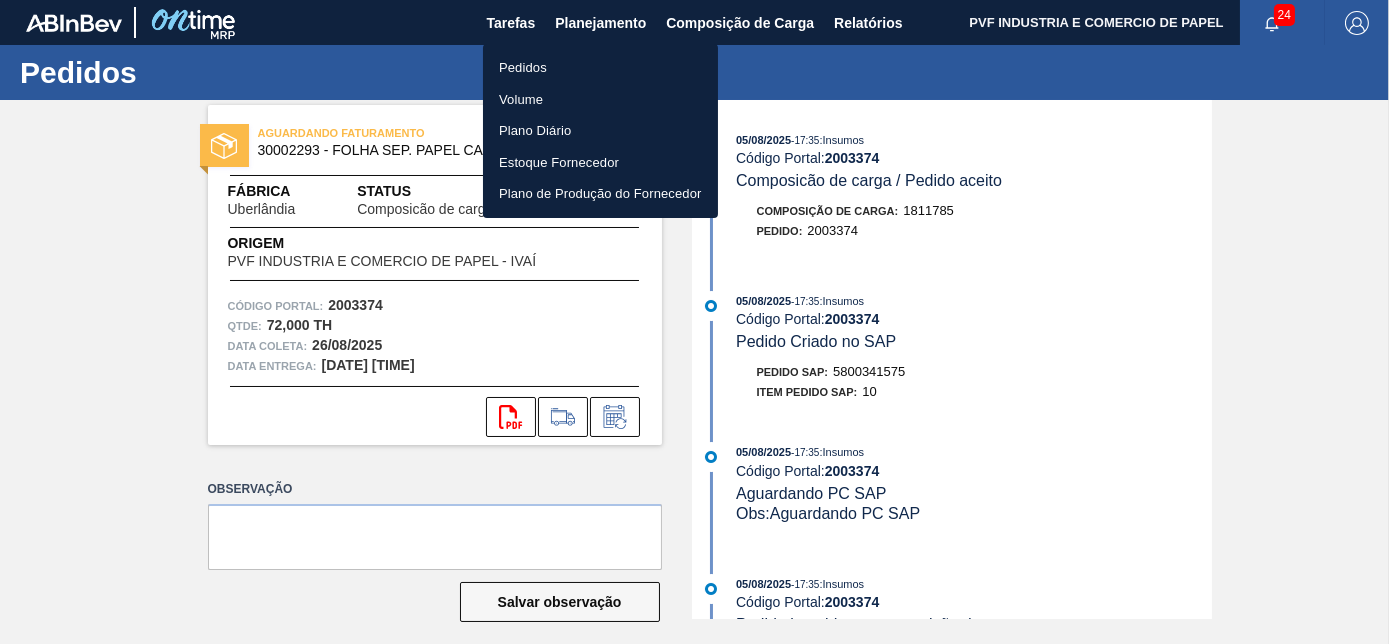 click on "Pedidos" at bounding box center (600, 68) 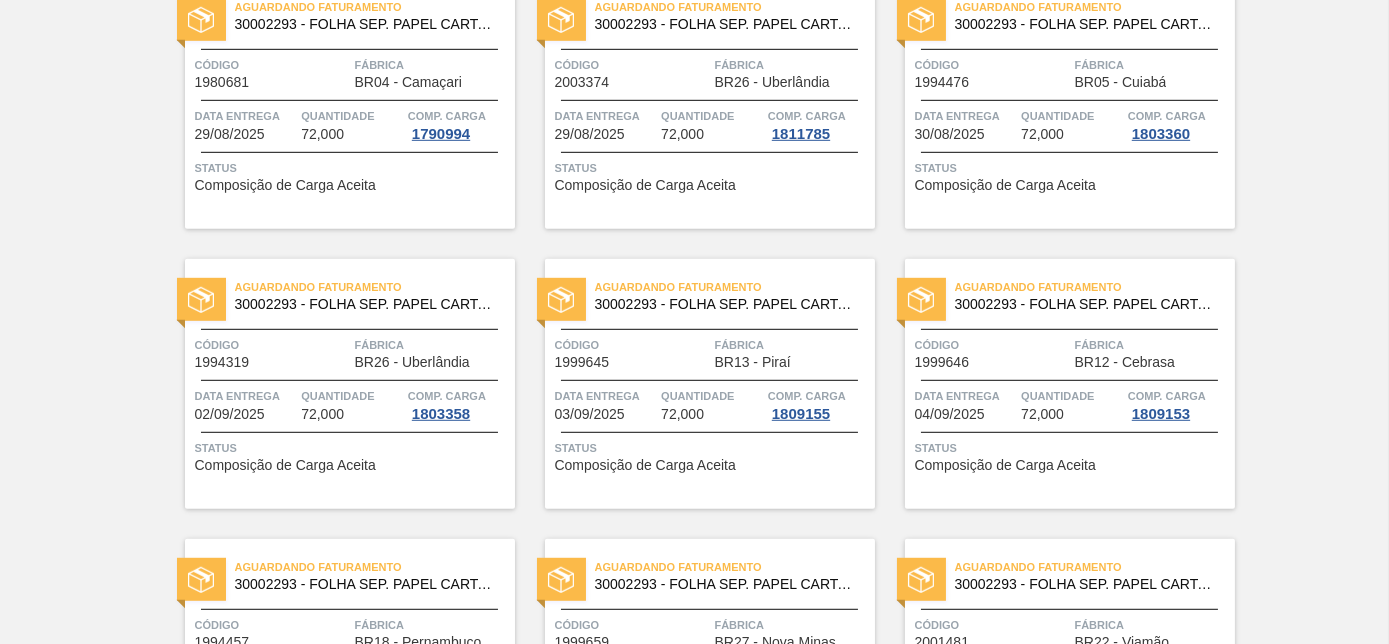 scroll, scrollTop: 2512, scrollLeft: 0, axis: vertical 